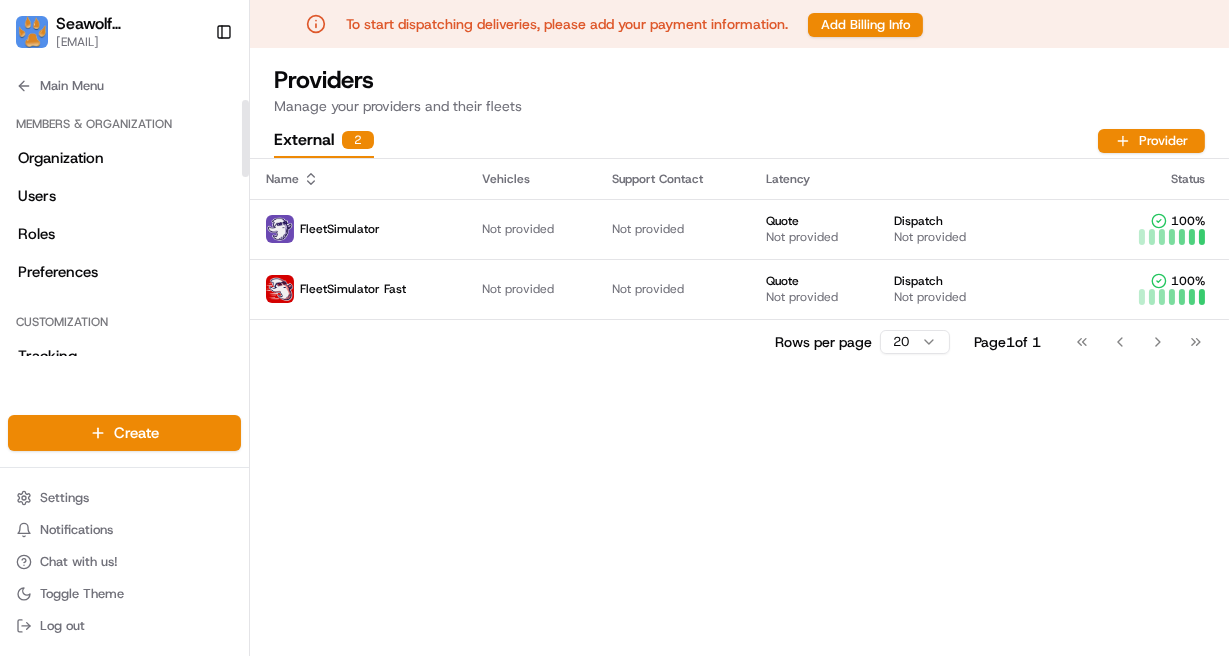 scroll, scrollTop: 0, scrollLeft: 0, axis: both 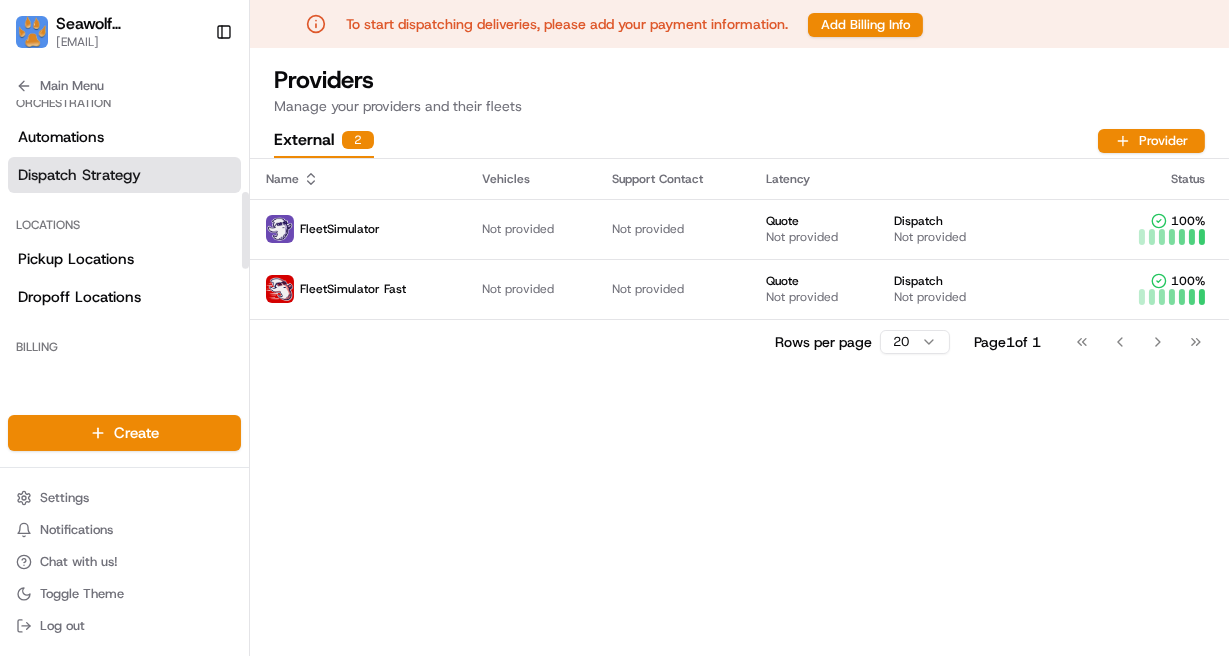 click on "Dispatch Strategy" at bounding box center [124, 175] 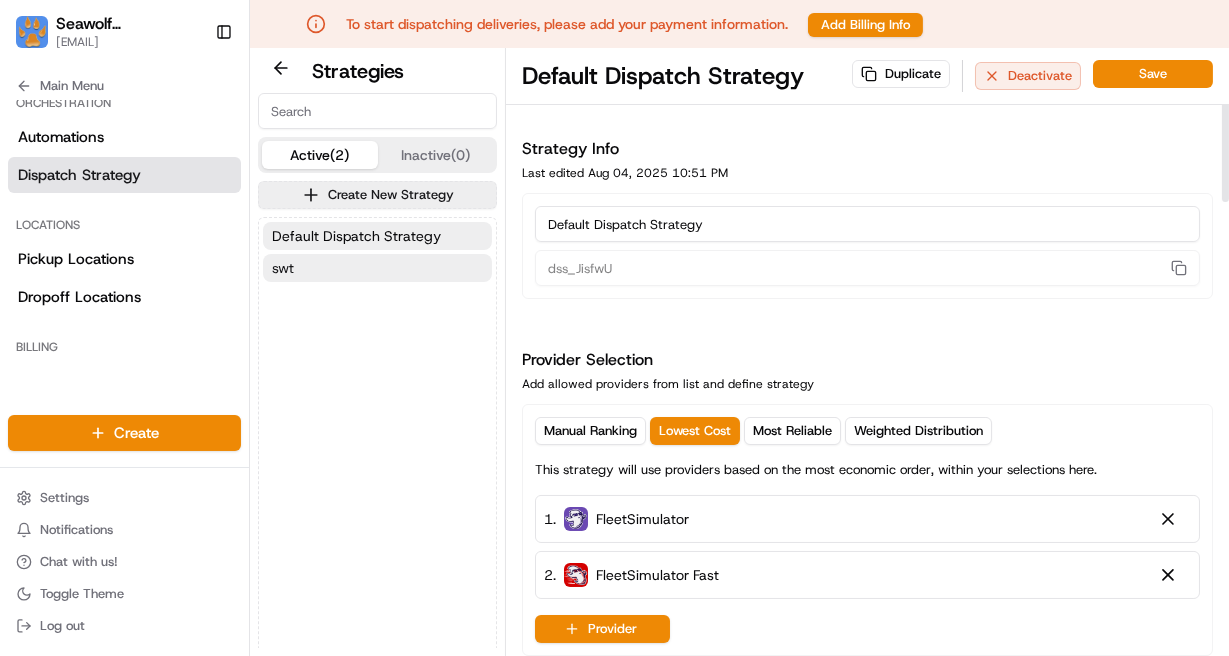 click on "swt" at bounding box center [377, 268] 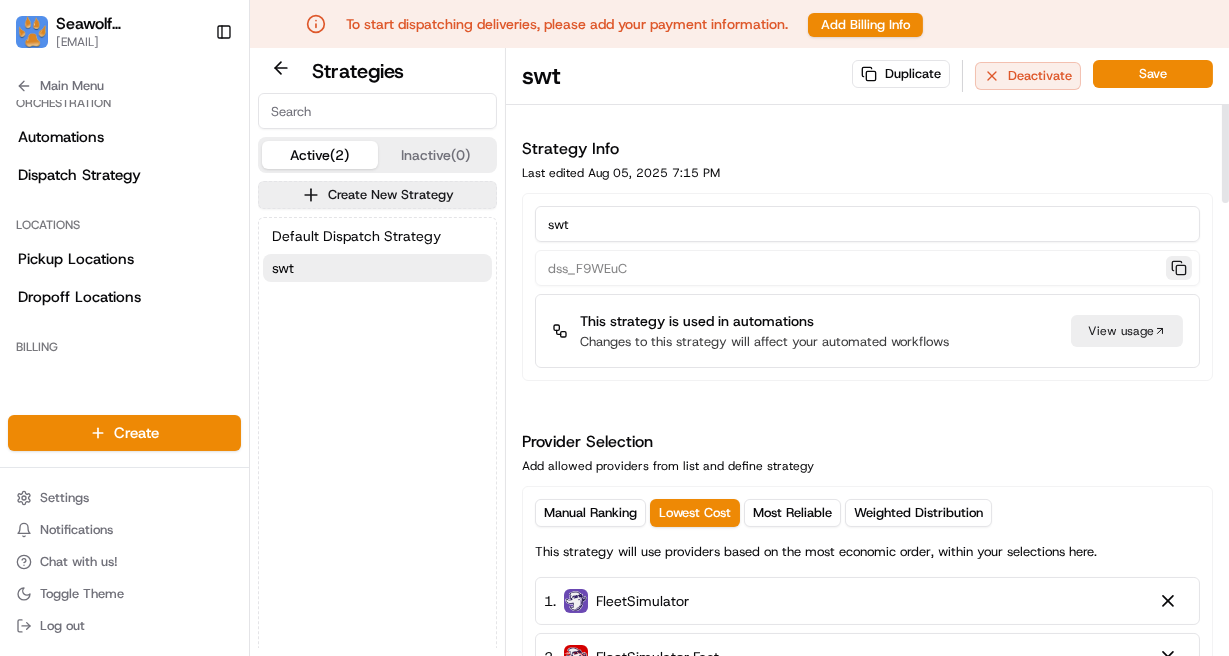 click at bounding box center [1179, 268] 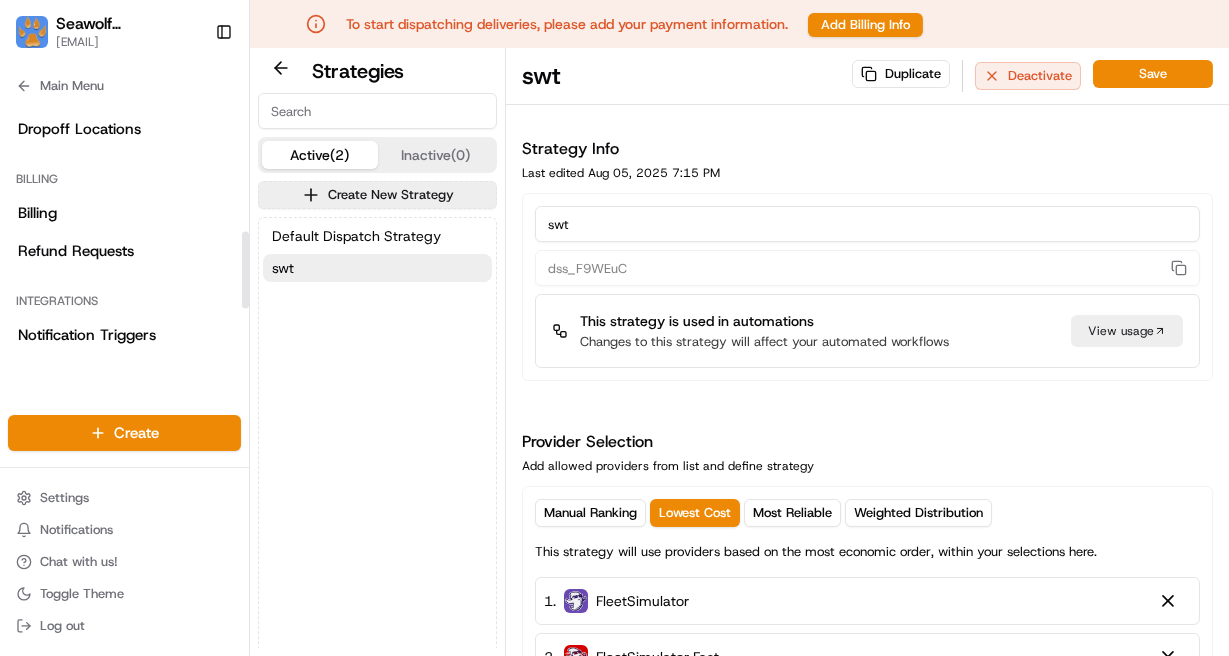 scroll, scrollTop: 589, scrollLeft: 0, axis: vertical 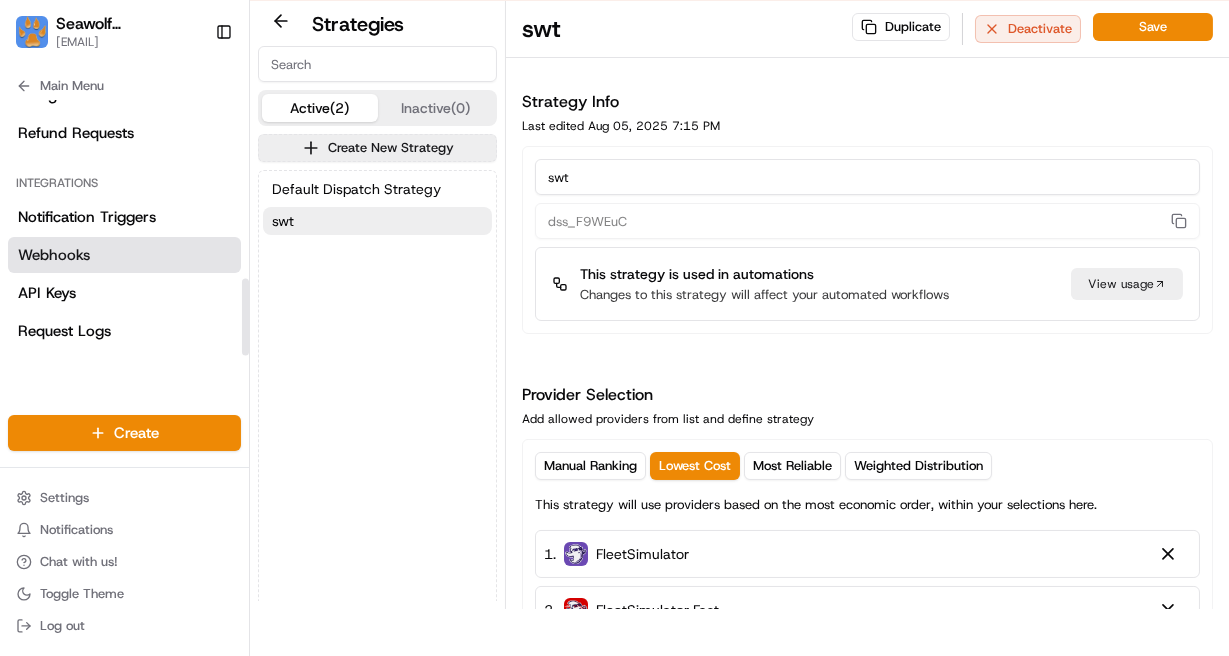 click on "Webhooks" at bounding box center (124, 255) 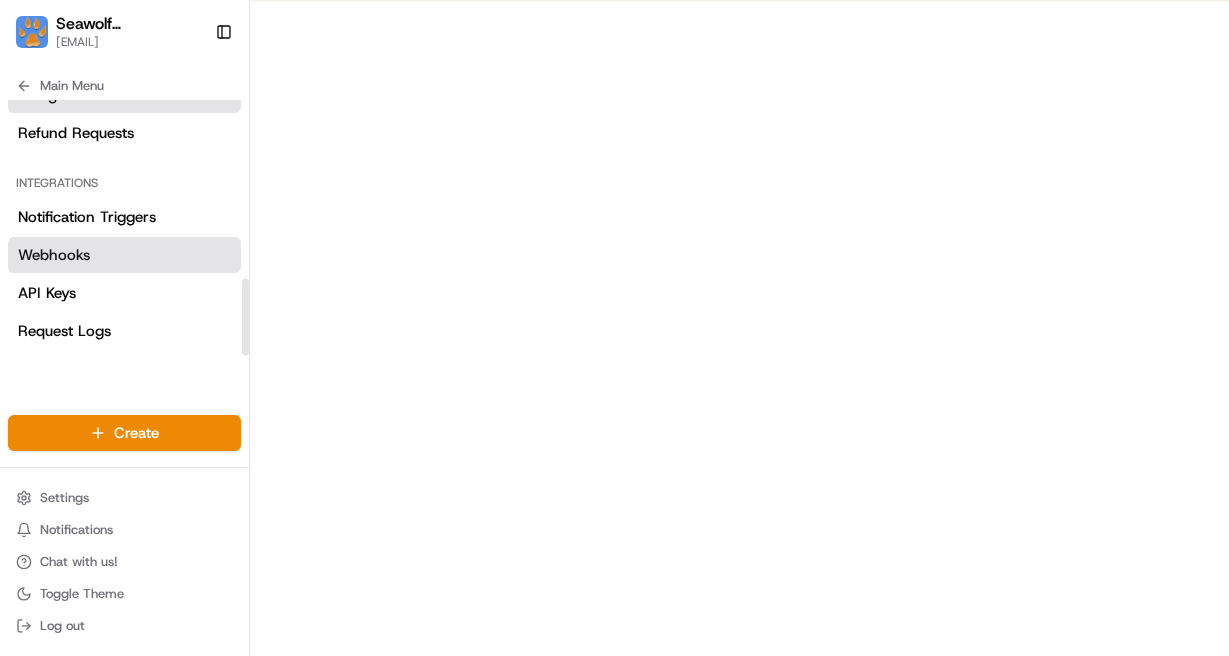 click on "Billing" at bounding box center (124, 95) 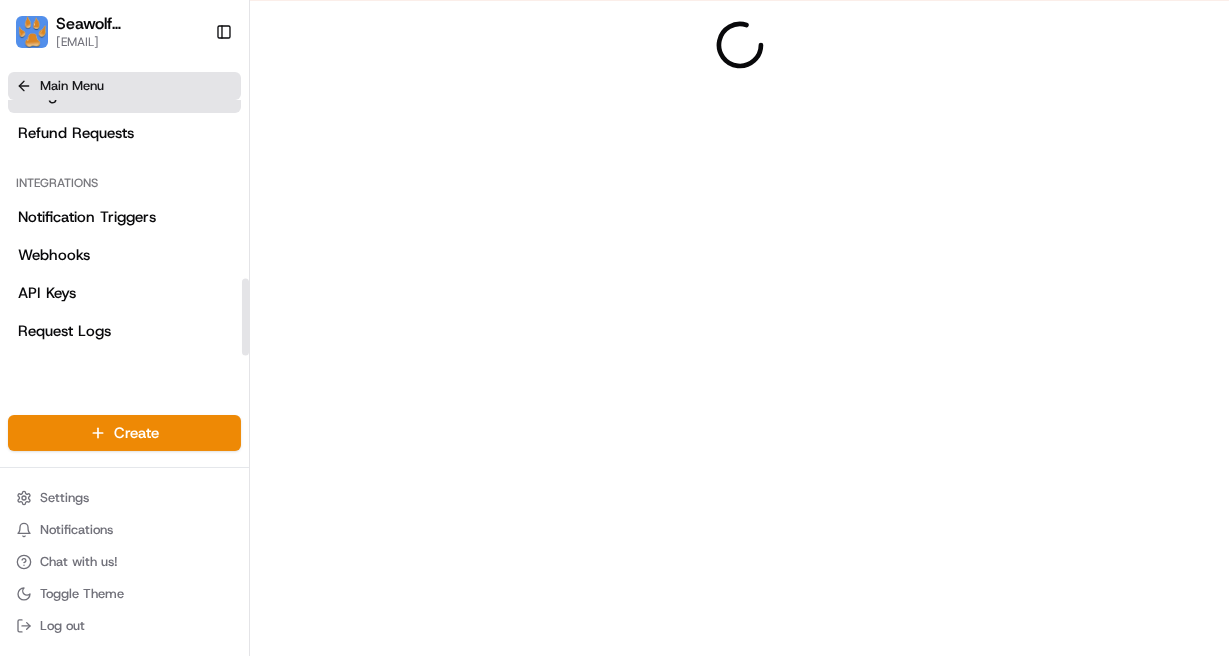click on "Main Menu" at bounding box center [124, 86] 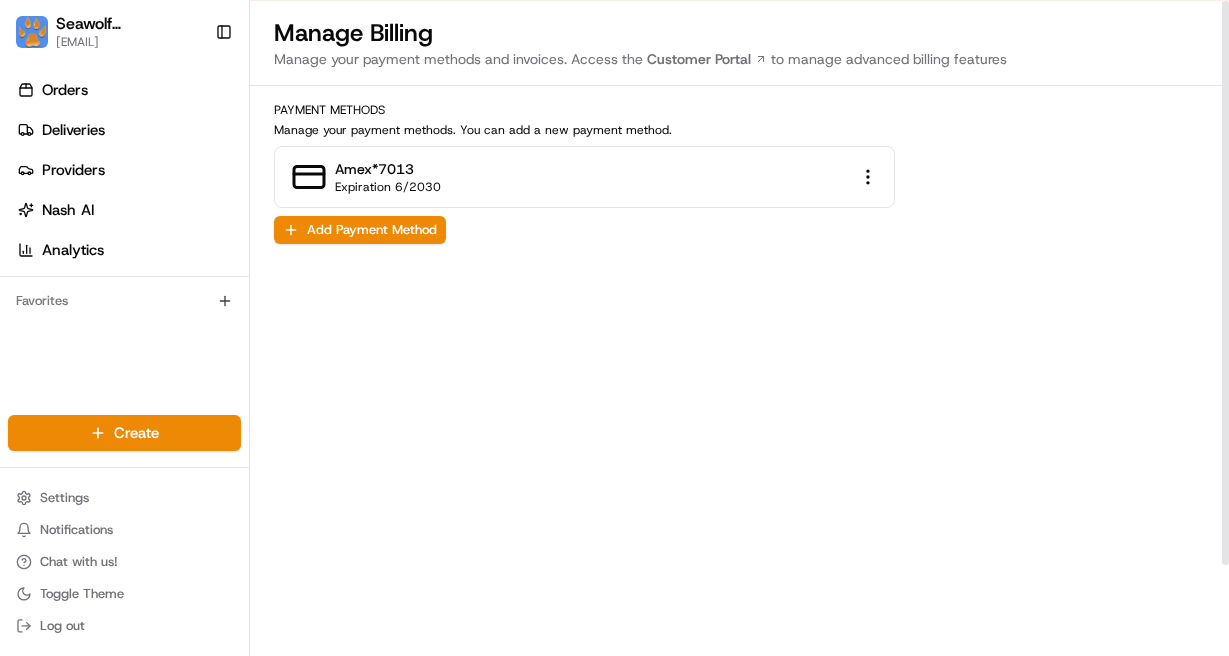 scroll, scrollTop: 0, scrollLeft: 0, axis: both 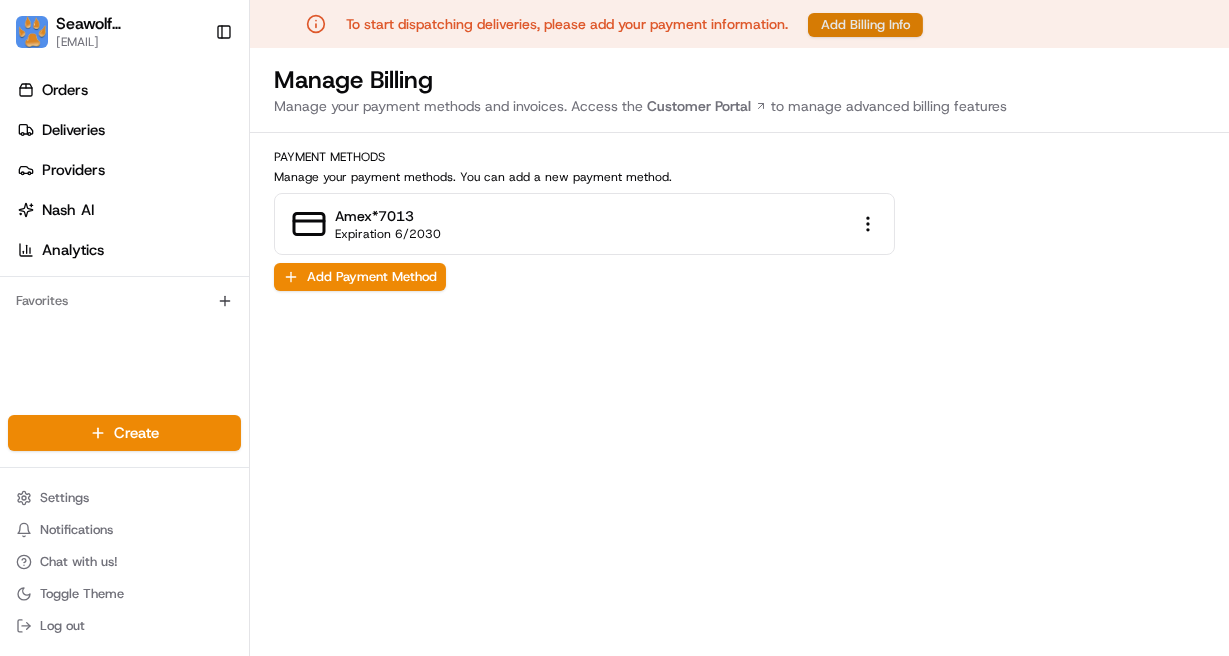 click on "Add Billing Info" at bounding box center [865, 25] 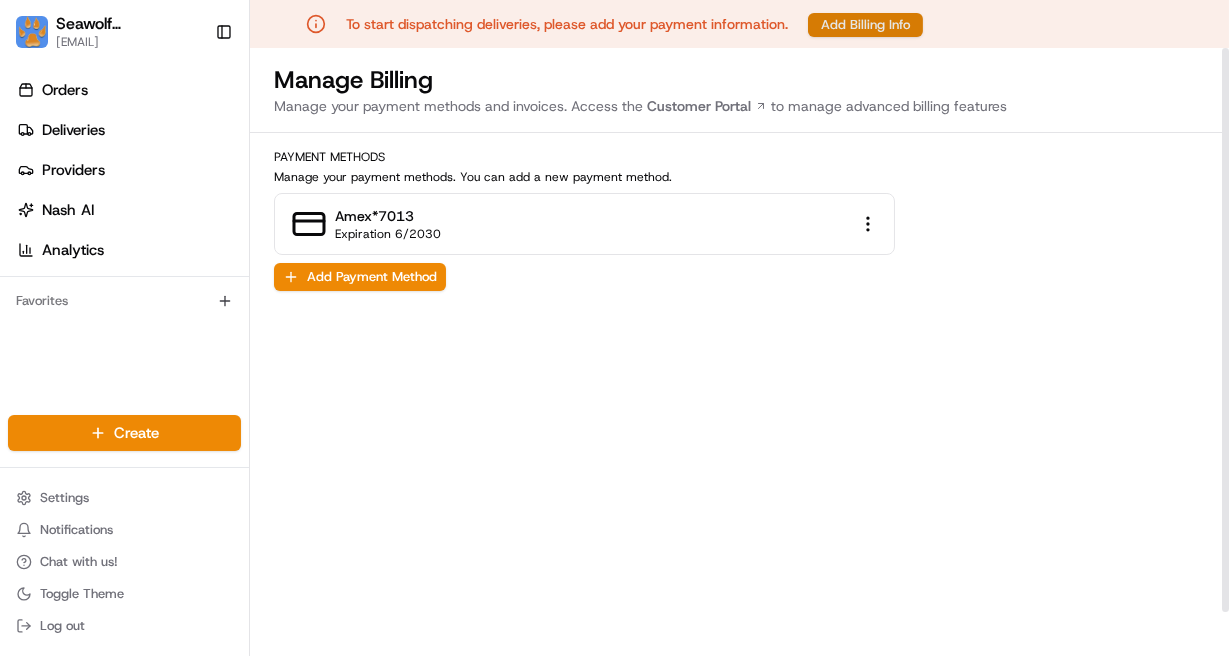 click on "Add Billing Info" at bounding box center [865, 25] 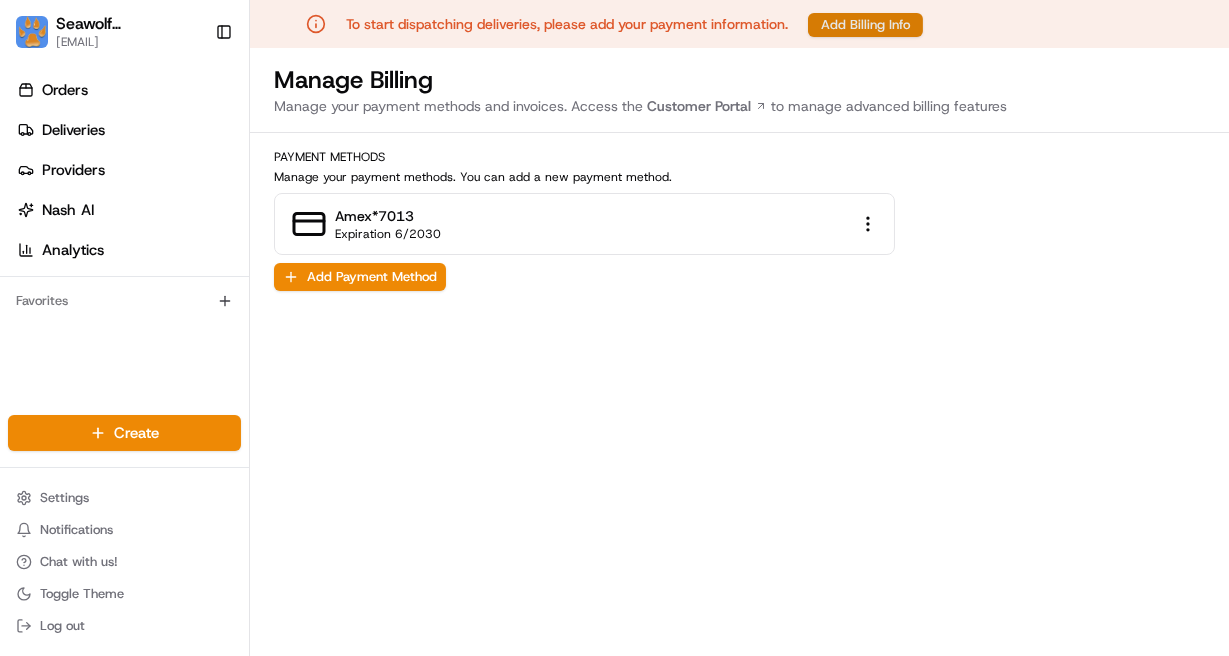click on "Add Billing Info" at bounding box center [865, 25] 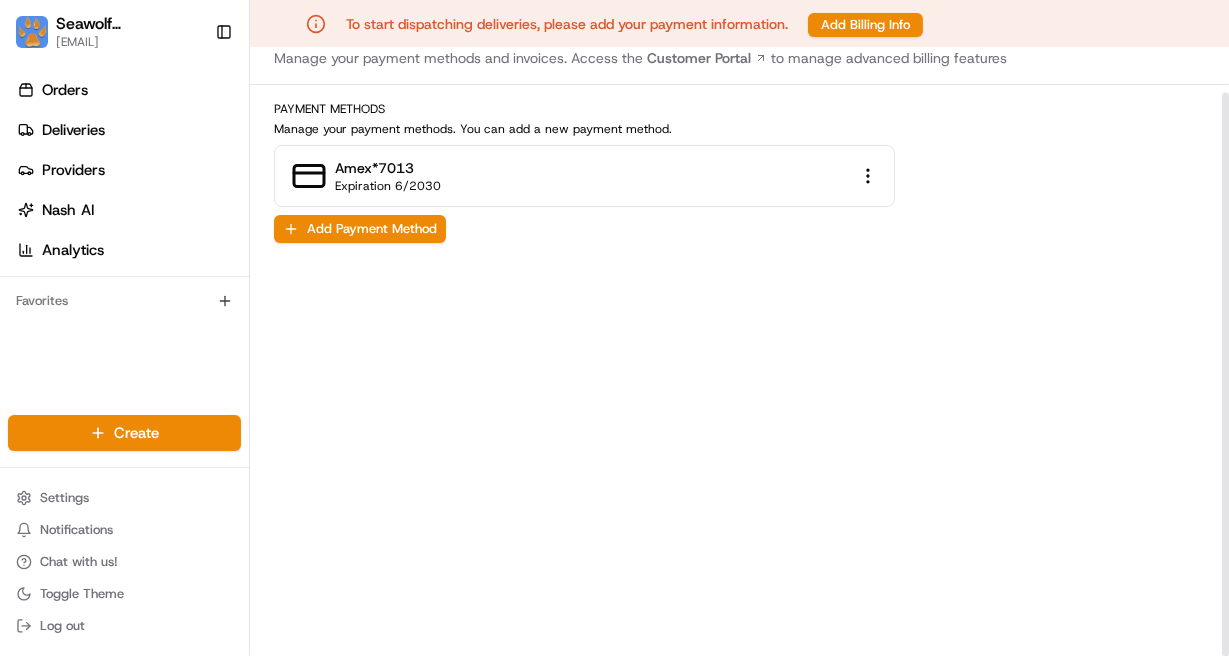 scroll, scrollTop: 0, scrollLeft: 0, axis: both 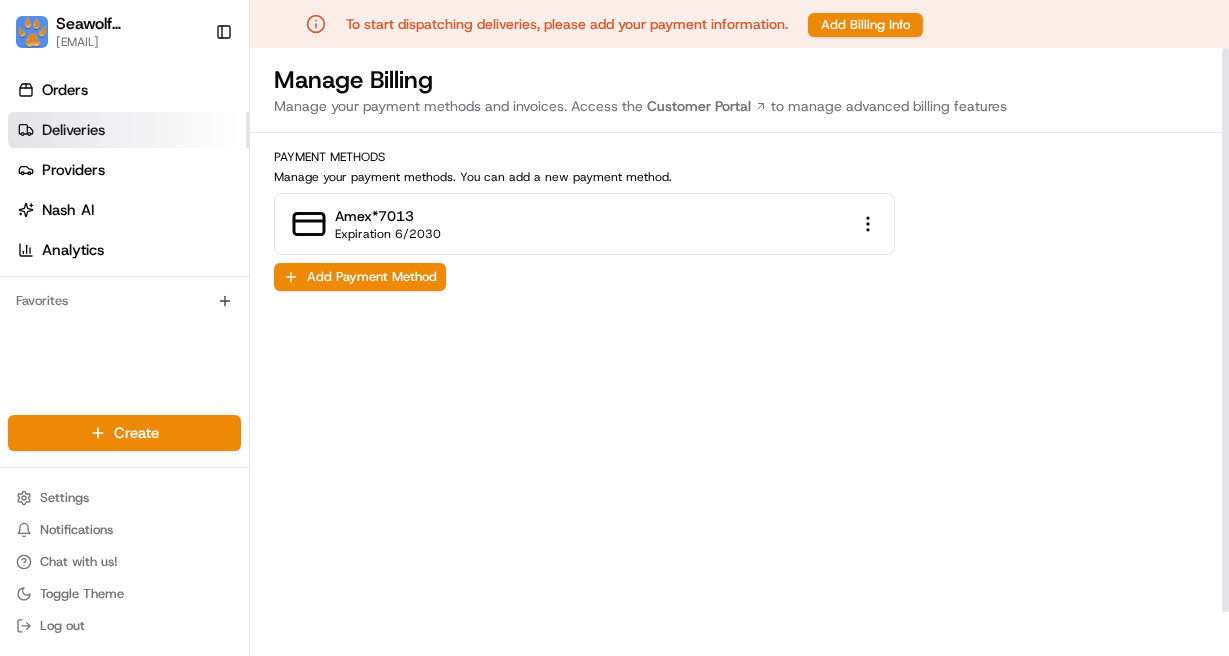 click on "Deliveries" at bounding box center (73, 130) 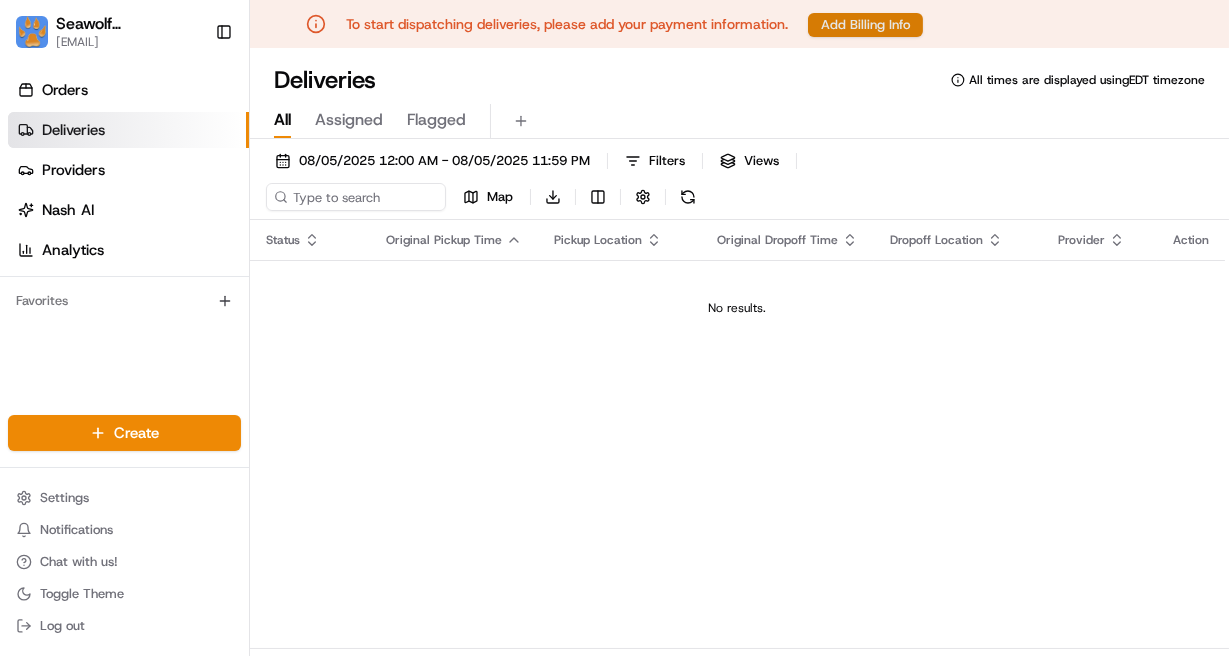 click on "Add Billing Info" at bounding box center (865, 25) 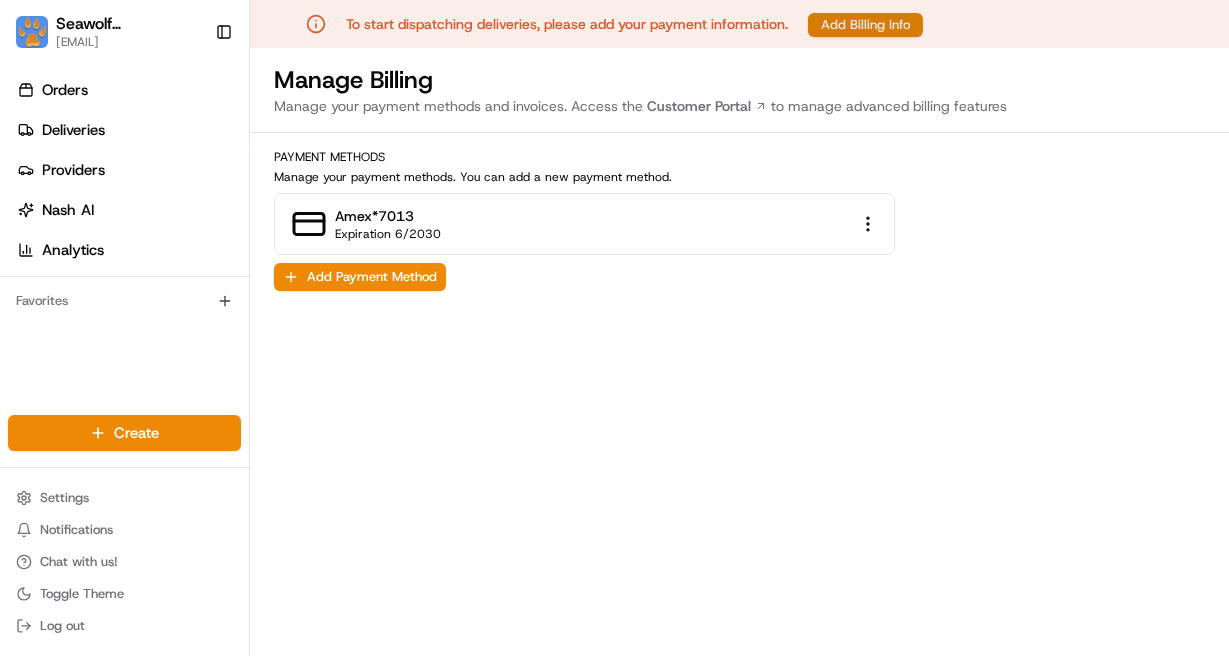 click on "Add Billing Info" at bounding box center (865, 25) 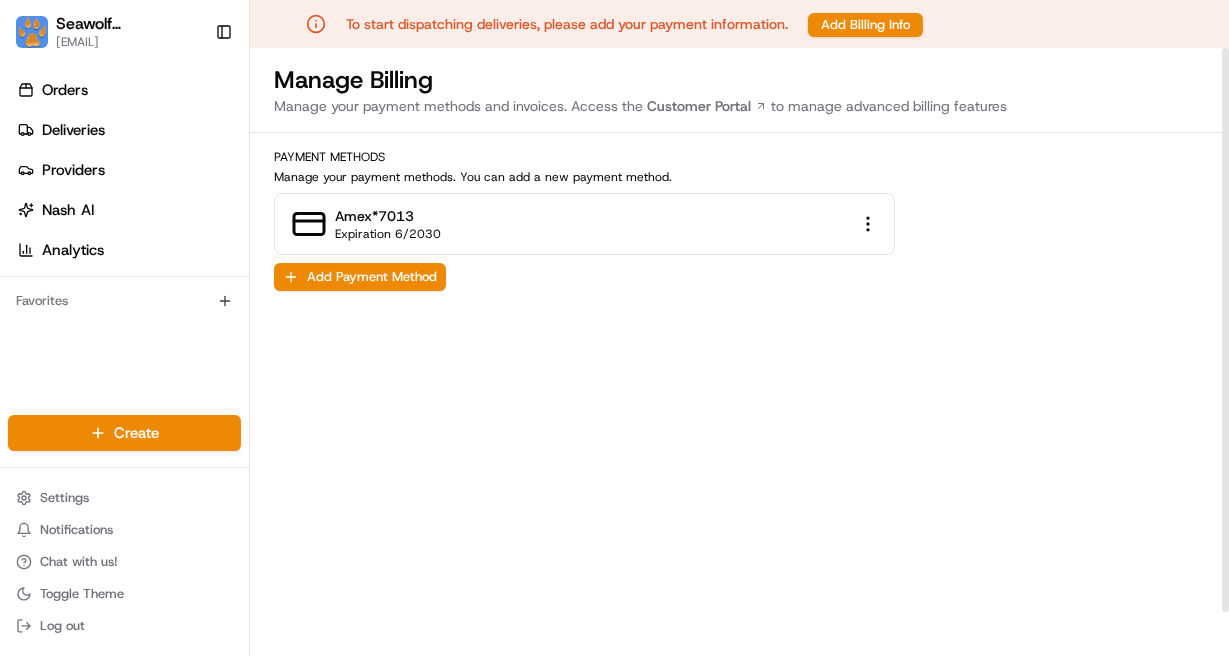 click on "To start dispatching deliveries, please add your payment information. Add Billing Info Seawolf Technology [EMAIL] Toggle Sidebar Orders Deliveries Providers Nash AI Analytics Favorites Main Menu Members & Organization Organization Users Roles Preferences Customization Tracking Orchestration Automations Dispatch Strategy Locations Pickup Locations Dropoff Locations Billing Billing Refund Requests Integrations Notification Triggers Webhooks API Keys Request Logs Create Settings Notifications Chat with us! Toggle Theme Log out Manage Billing Manage your payment methods and invoices. Access the Customer Portal to manage advanced billing features Payment Methods Manage your payment methods. You can add a new payment method. amex *7013 Expiration 6/2030 Add Payment Method" at bounding box center [614, 328] 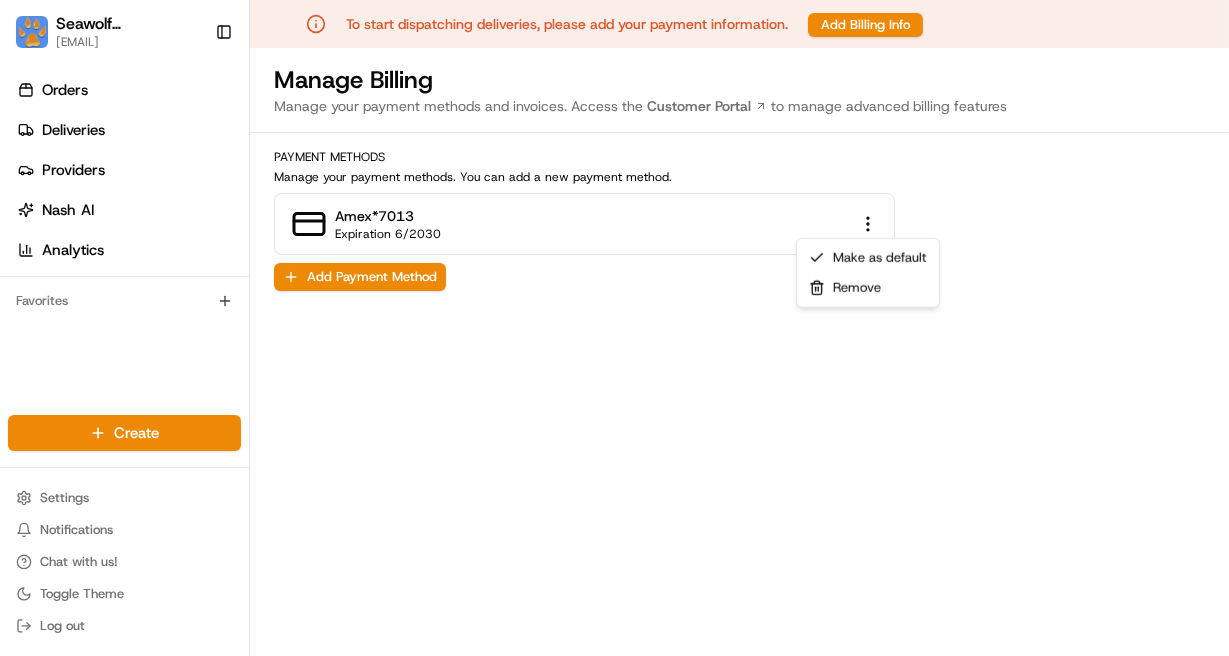 click on "To start dispatching deliveries, please add your payment information. Add Billing Info Seawolf Technology [EMAIL] Toggle Sidebar Orders Deliveries Providers Nash AI Analytics Favorites Main Menu Members & Organization Organization Users Roles Preferences Customization Tracking Orchestration Automations Dispatch Strategy Locations Pickup Locations Dropoff Locations Billing Billing Refund Requests Integrations Notification Triggers Webhooks API Keys Request Logs Create Settings Notifications Chat with us! Toggle Theme Log out Manage Billing Manage your payment methods and invoices. Access the Customer Portal to manage advanced billing features Payment Methods Manage your payment methods. You can add a new payment method. amex *7013 Expiration 6/2030 Add Payment Method" at bounding box center (614, 328) 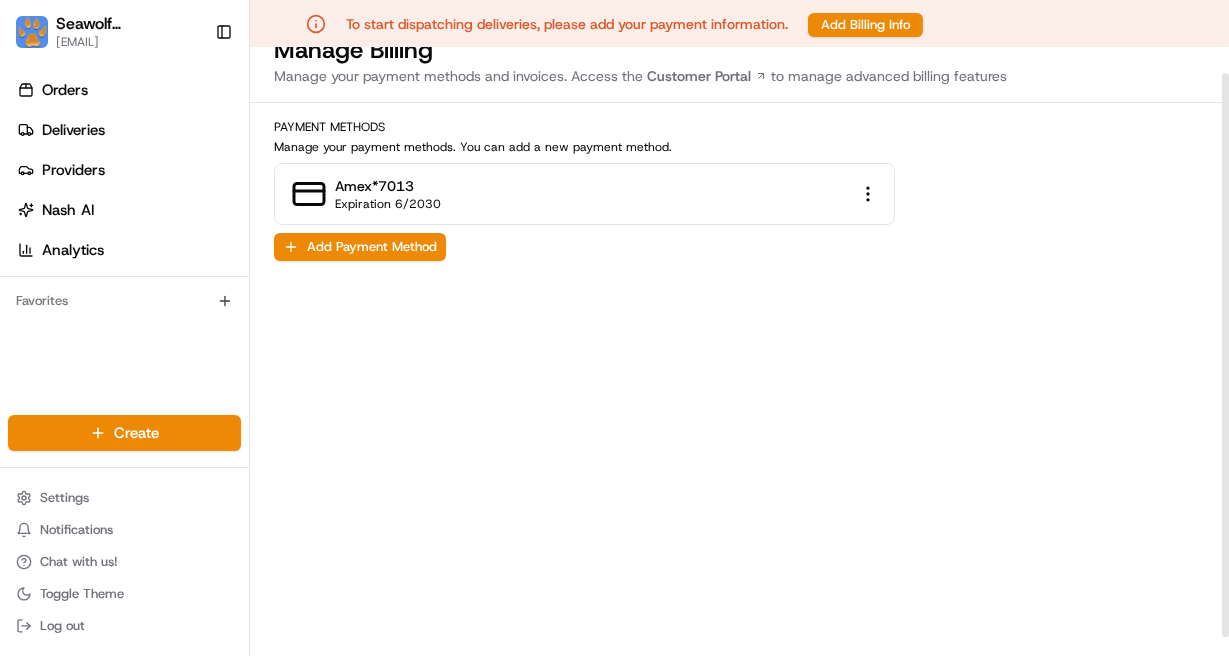 scroll, scrollTop: 0, scrollLeft: 0, axis: both 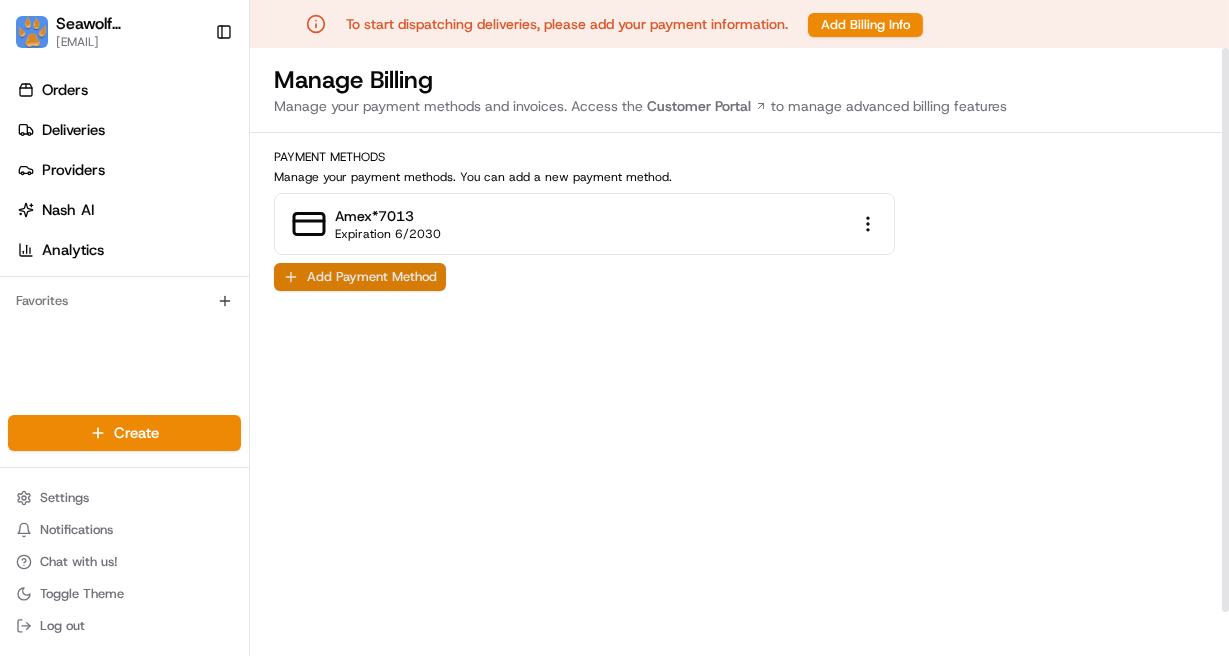 click on "Add Payment Method" at bounding box center (360, 277) 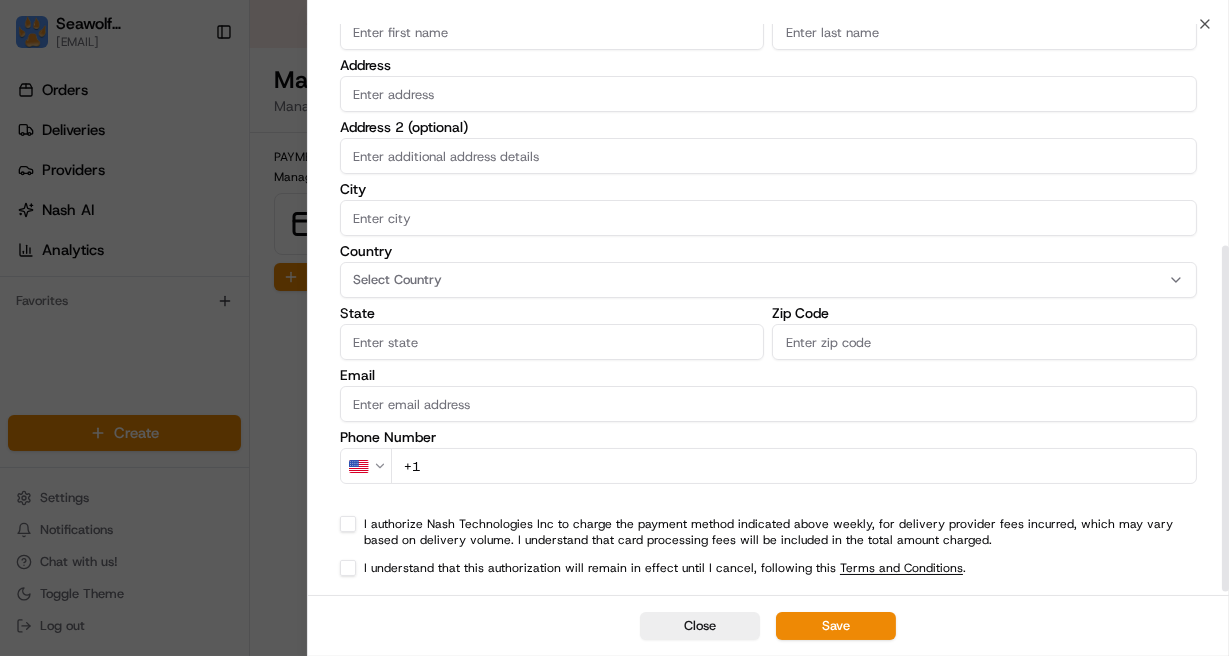 scroll, scrollTop: 0, scrollLeft: 0, axis: both 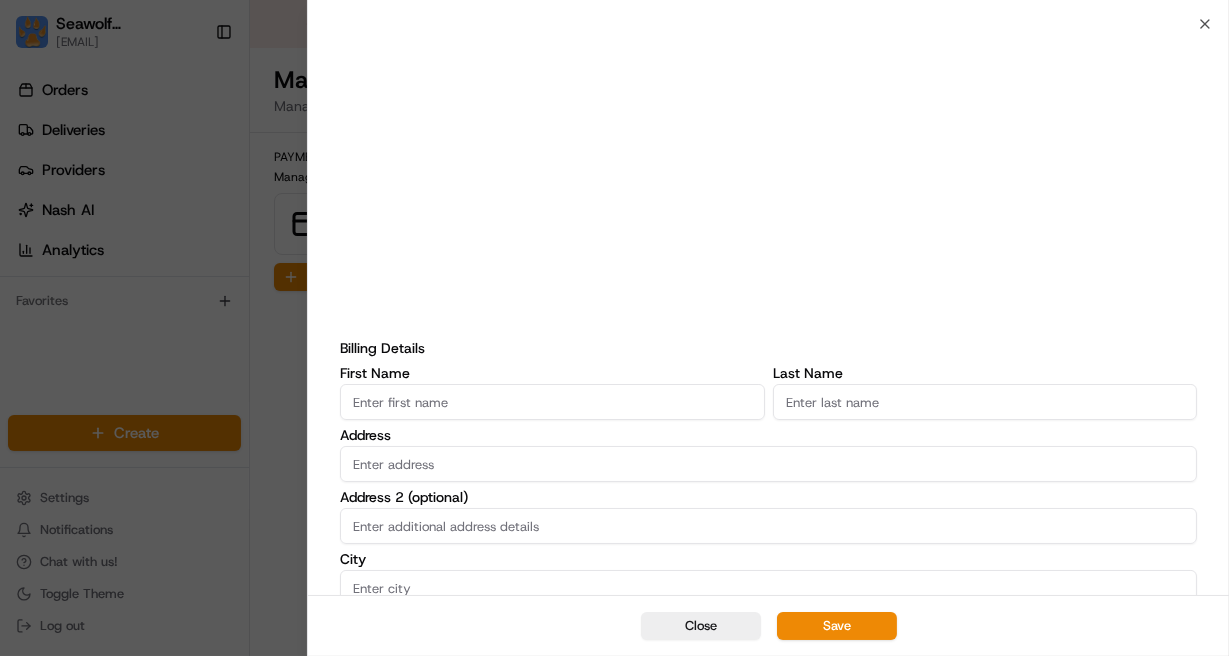 click on "Billing Details First Name Last Name Address Address 2 (optional) City Country Select Country State Zip Code Email Phone Number US +61AustraliaAustralia +1CanadaCanada +81JapanJapan +64New ZealandNew Zealand +971United Arab EmiratesUnited Arab Emirates +44United KingdomUnited Kingdom +1United StatesUnited States +93AfghanistanAfghanistan +358Åland IslandsÅland Islands +355AlbaniaAlbania +213AlgeriaAlgeria +1American SamoaAmerican Samoa +376AndorraAndorra +244AngolaAngola +1AnguillaAnguilla +1Antigua and BarbudaAntigua and Barbuda +54ArgentinaArgentina +374ArmeniaArmenia +297ArubaAruba +247Ascension IslandAscension Island +43AustriaAustria +994AzerbaijanAzerbaijan +1BahamasBahamas +973BahrainBahrain +880BangladeshBangladesh +1BarbadosBarbados +375BelarusBelarus +32BelgiumBelgium +501BelizeBelize +229BeninBenin +1BermudaBermuda +975BhutanBhutan +591BoliviaBolivia +599Bonaire, Sint Eustatius and SabaBonaire, Sint Eustatius and Saba +387Bosnia and HerzegovinaBosnia and Herzegovina +267BotswanaBotswana +1 ." at bounding box center (768, 495) 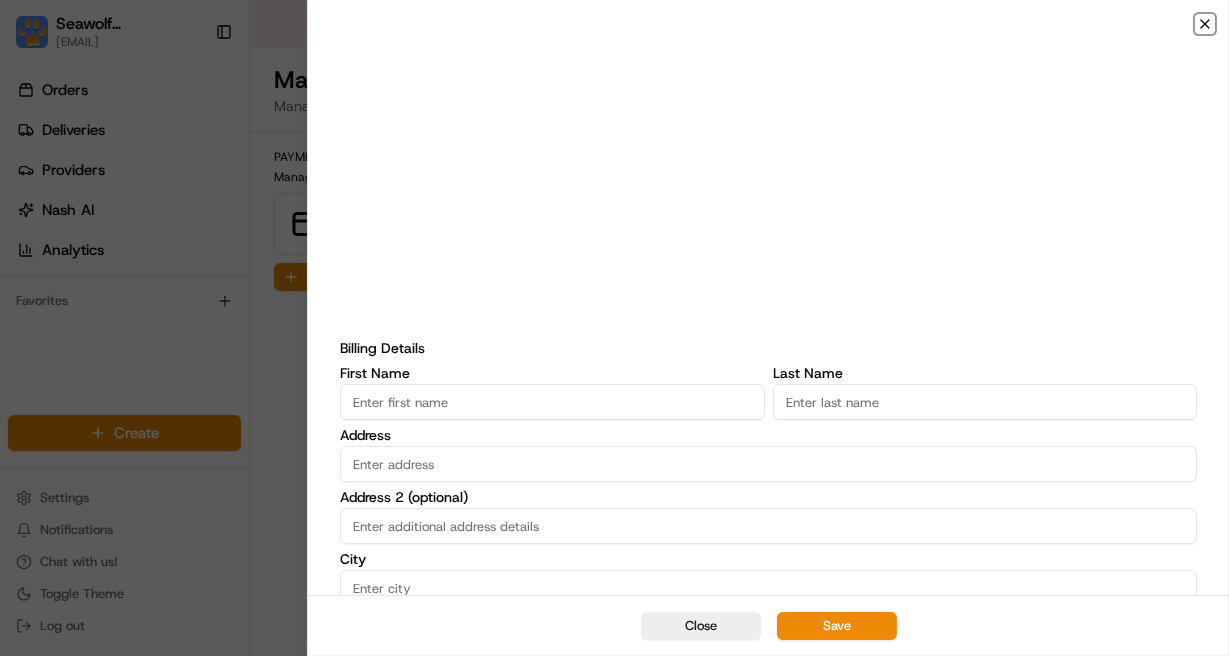 click 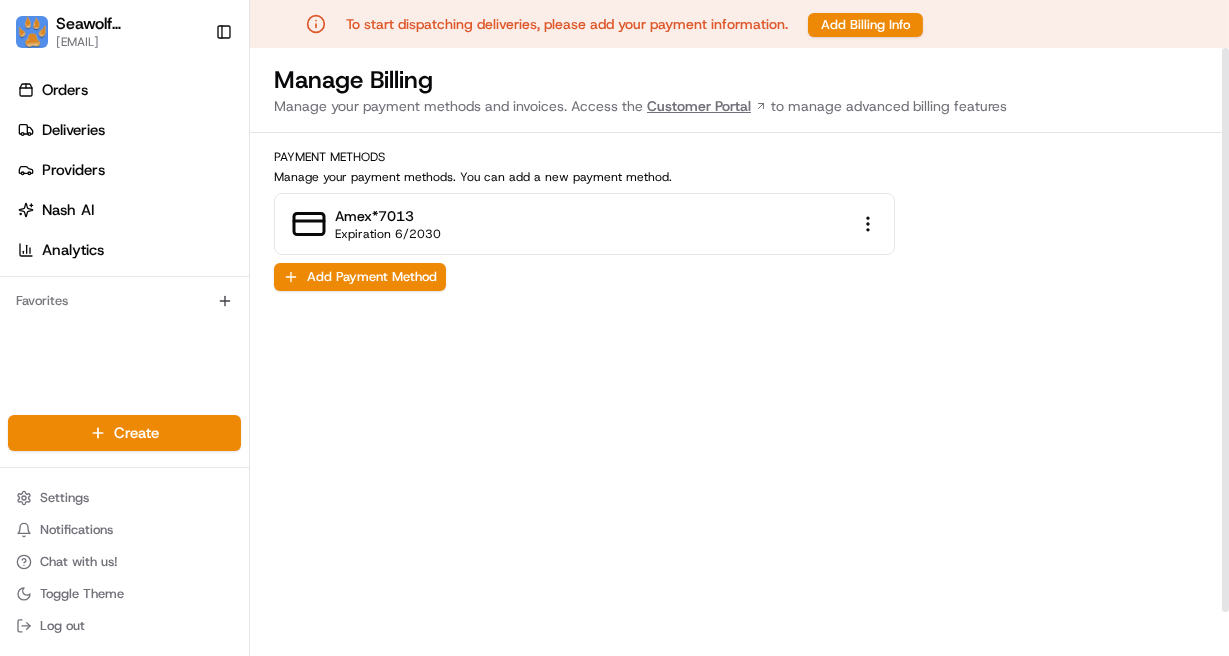 click on "Customer Portal" at bounding box center (707, 106) 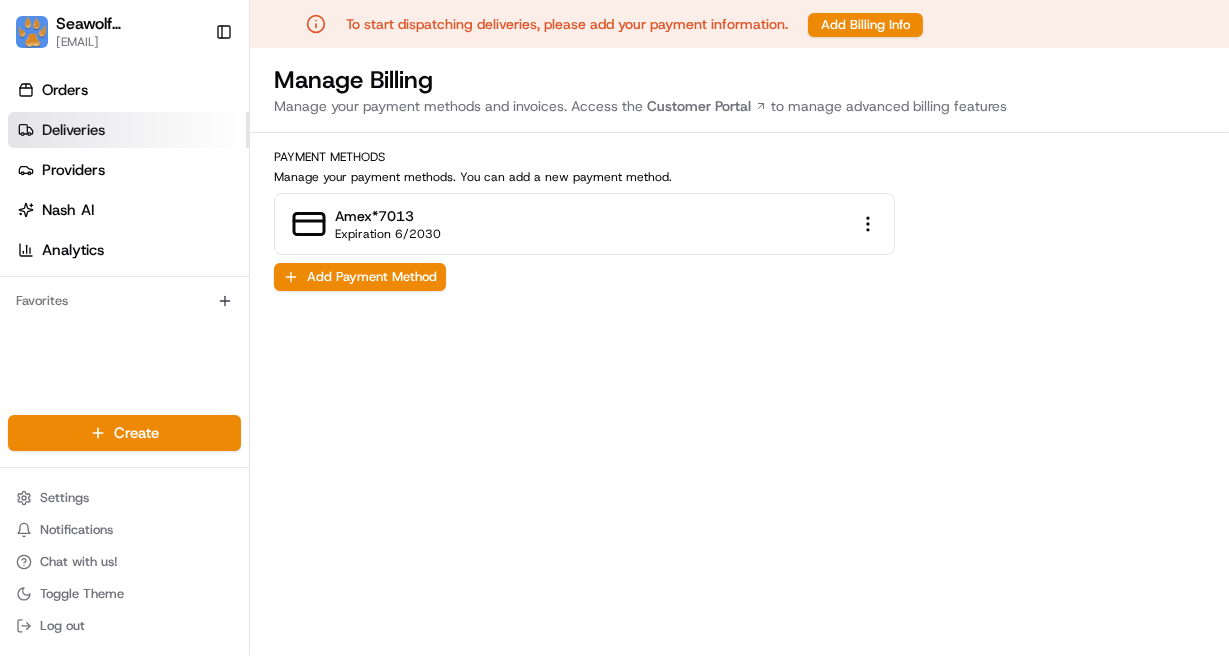 click on "Deliveries" at bounding box center [128, 130] 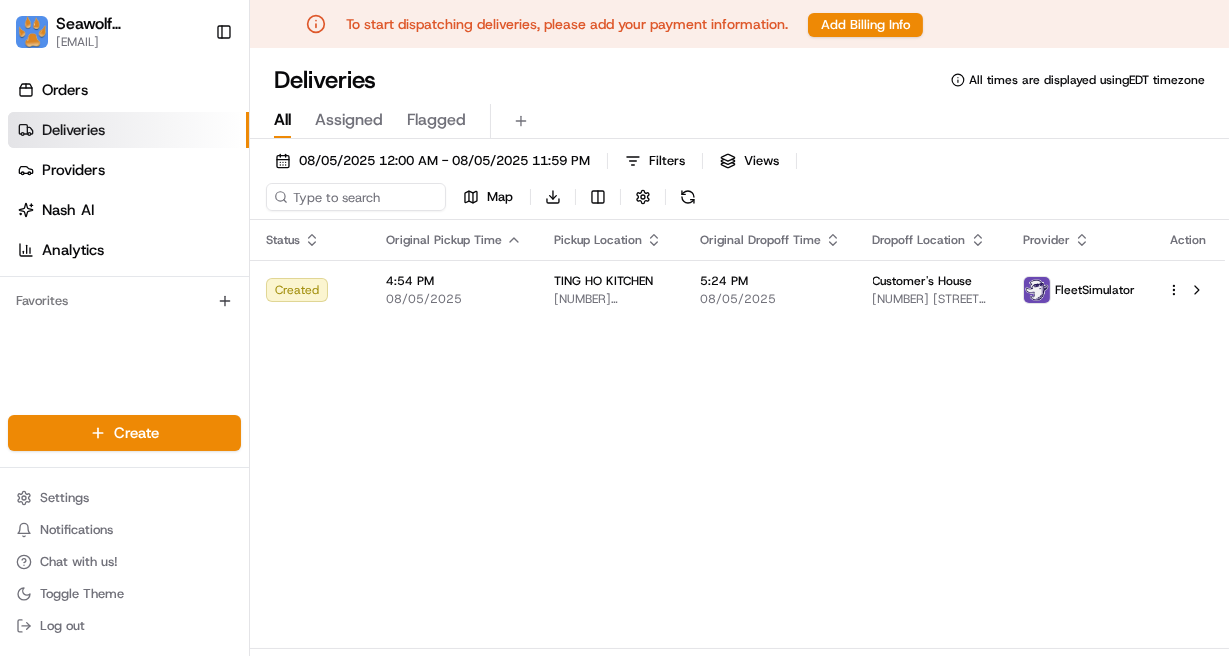 click on "Deliveries" at bounding box center (73, 130) 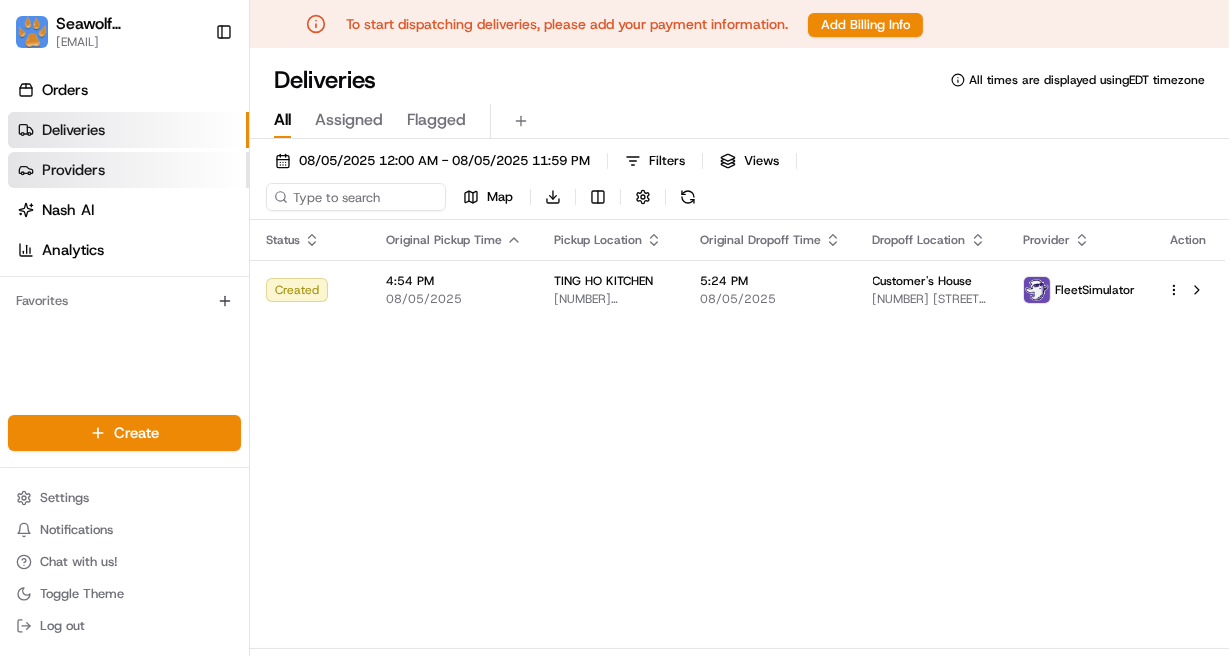 click on "Providers" at bounding box center (73, 170) 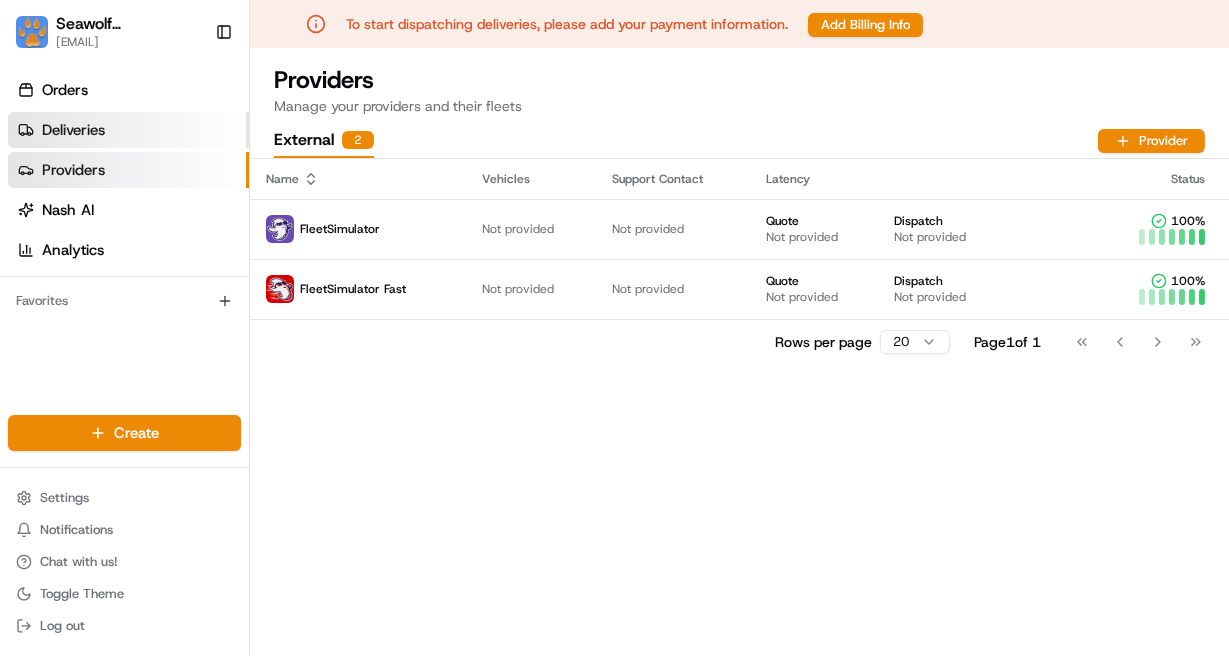 click on "Deliveries" at bounding box center (128, 130) 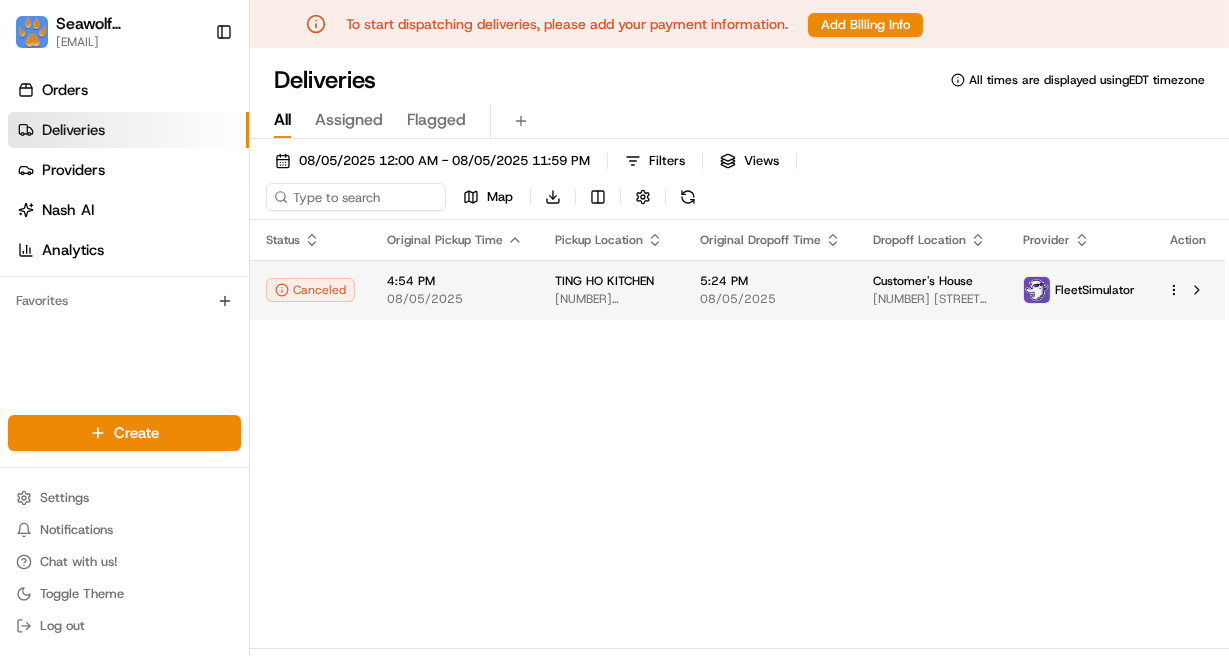 click on "4:54 PM 08/05/2025" at bounding box center [455, 290] 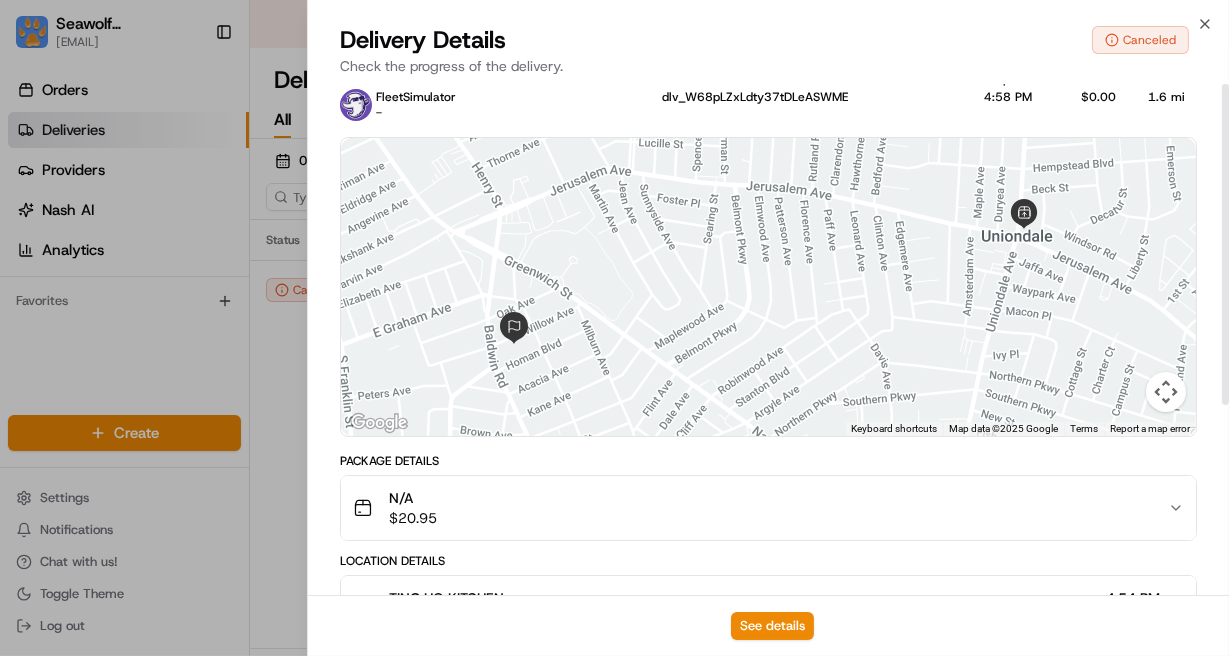 scroll, scrollTop: 0, scrollLeft: 0, axis: both 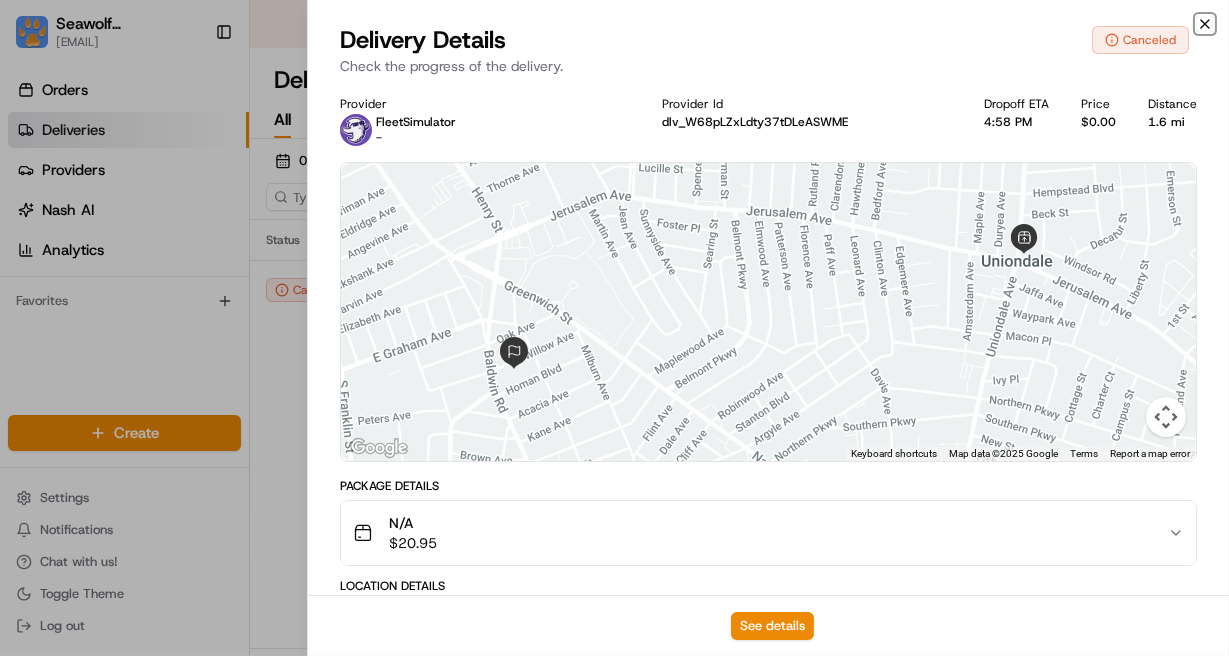click 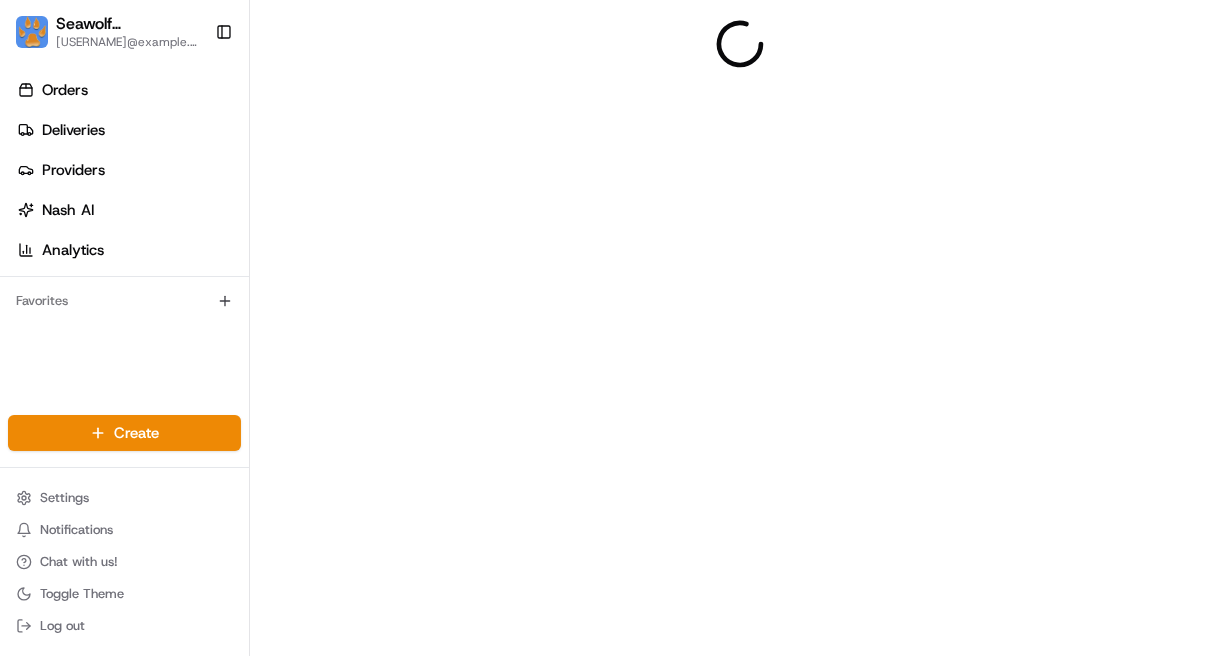 scroll, scrollTop: 0, scrollLeft: 0, axis: both 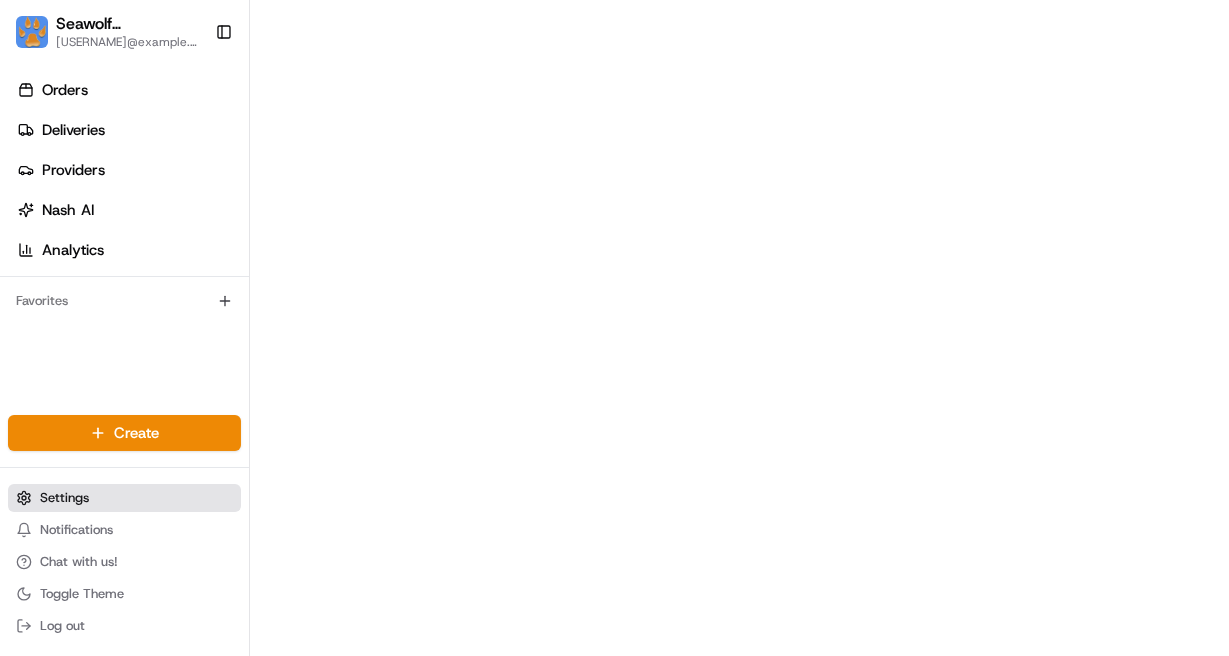 click on "Settings" at bounding box center [124, 498] 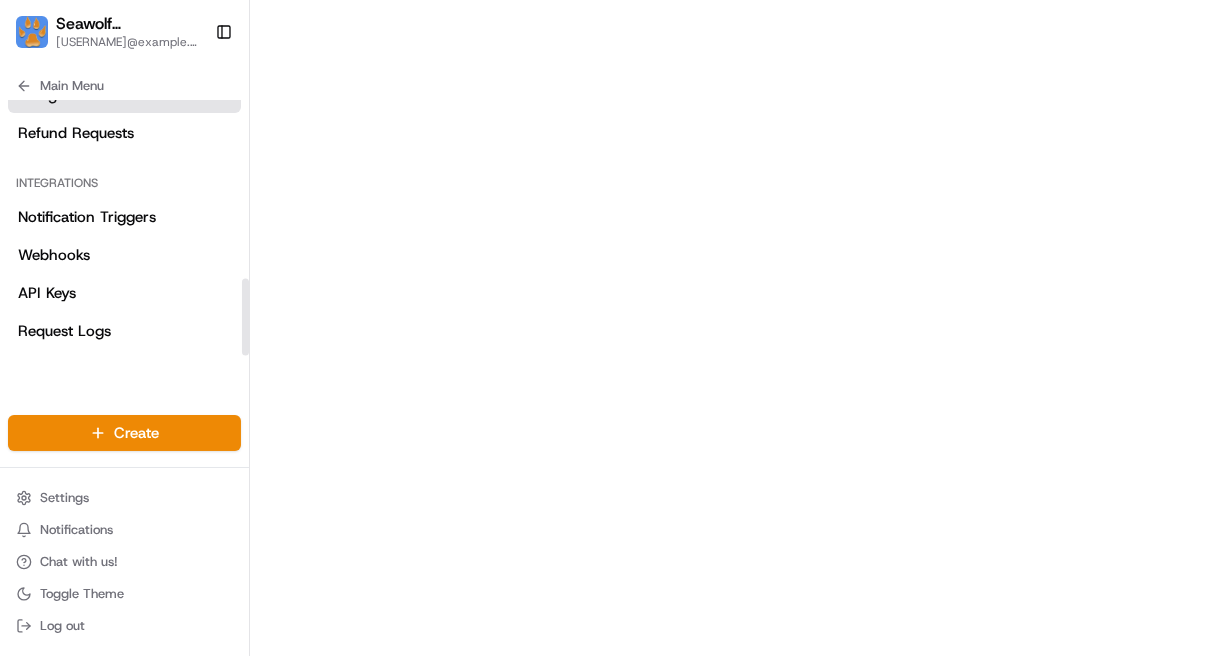 scroll, scrollTop: 0, scrollLeft: 0, axis: both 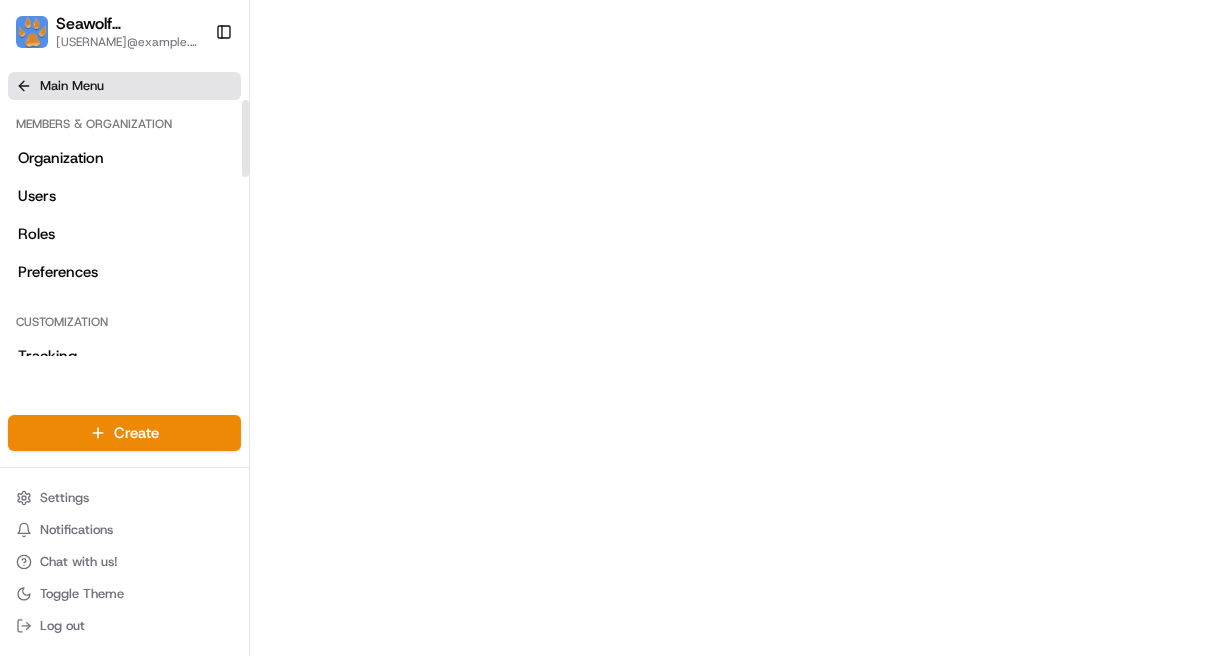 click 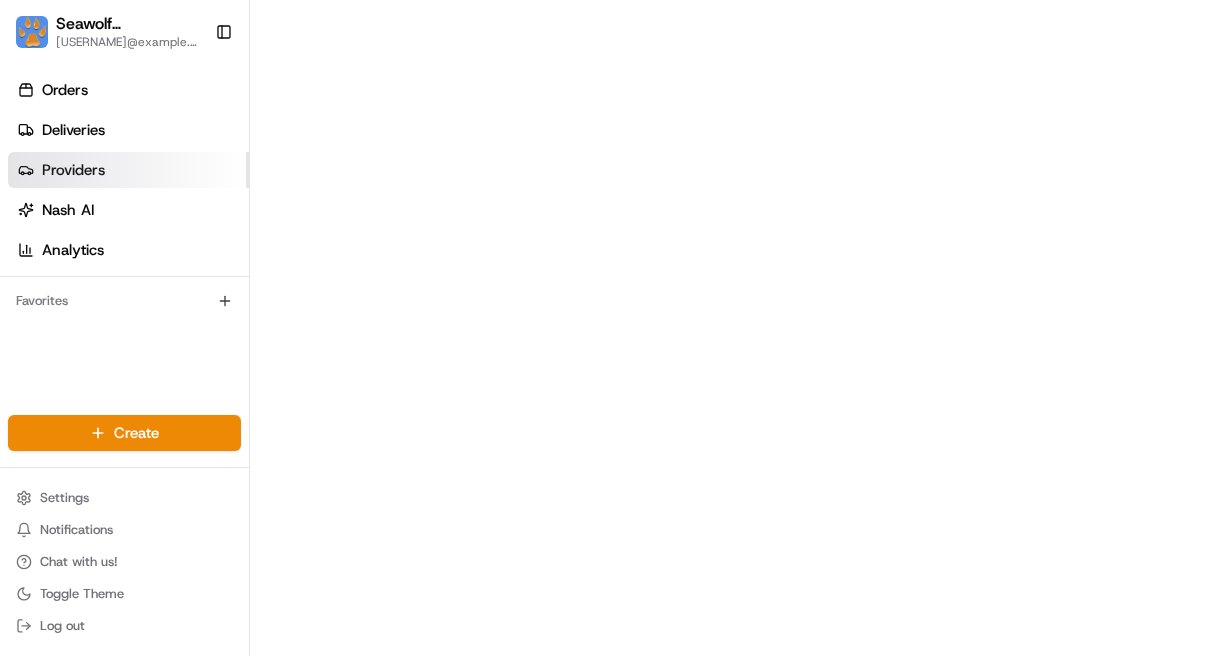 click on "Providers" at bounding box center [128, 170] 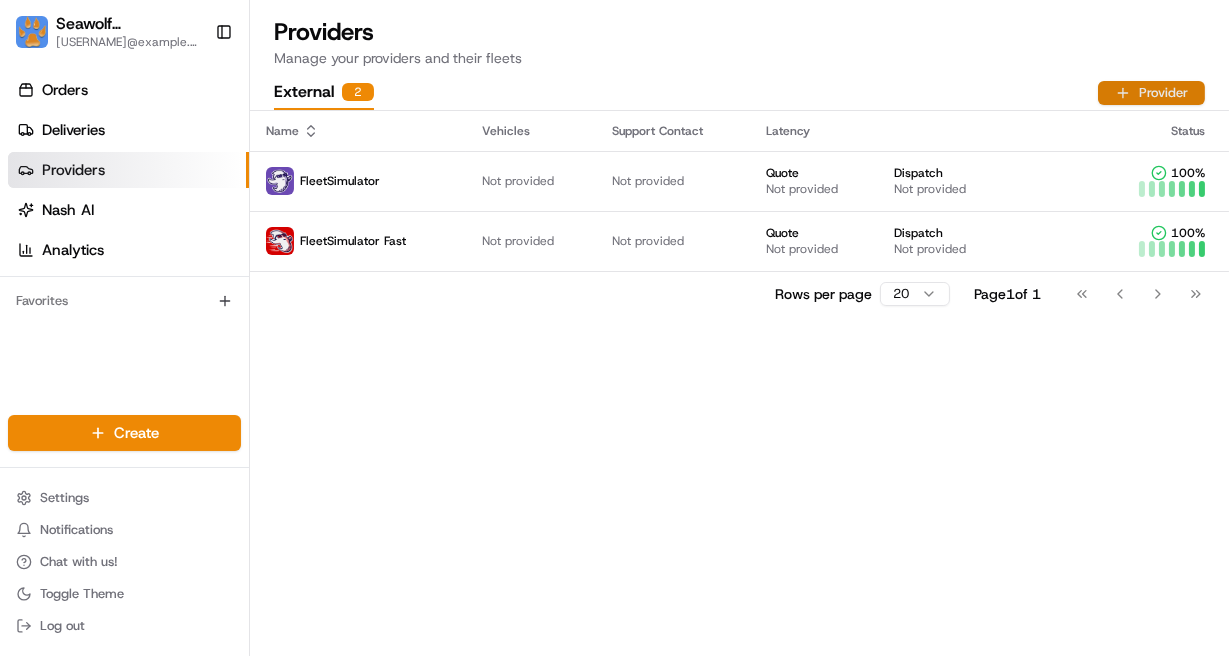 click on "Provider" at bounding box center (1151, 93) 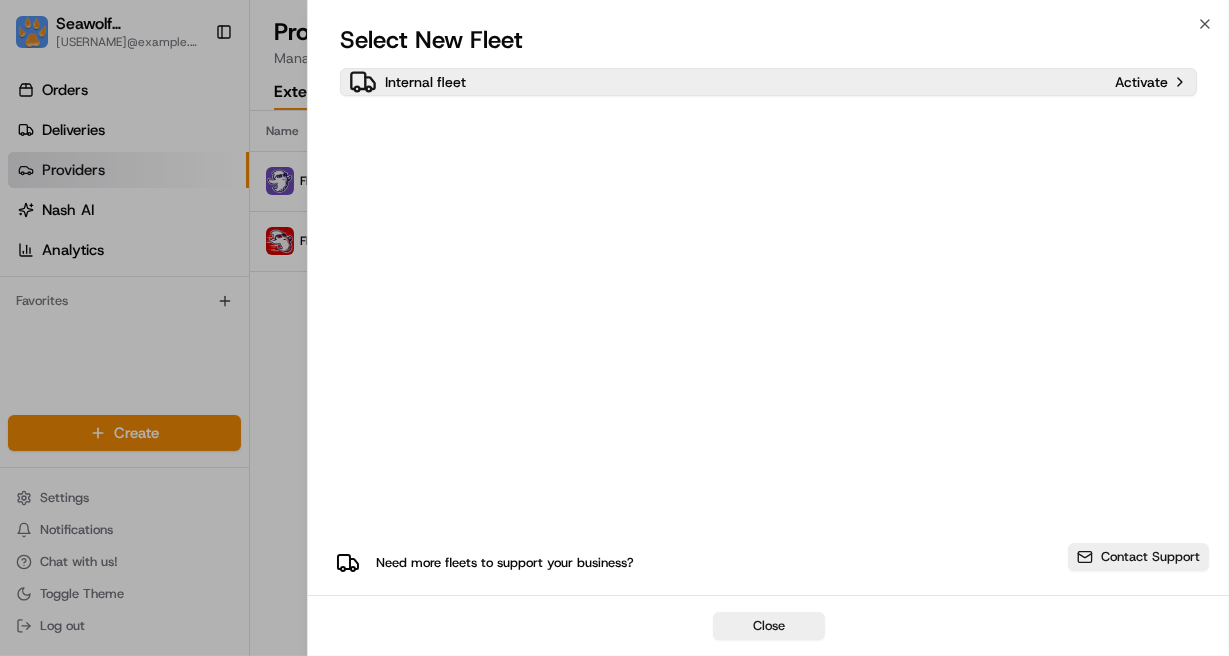 click on "Internal fleet" at bounding box center (728, 82) 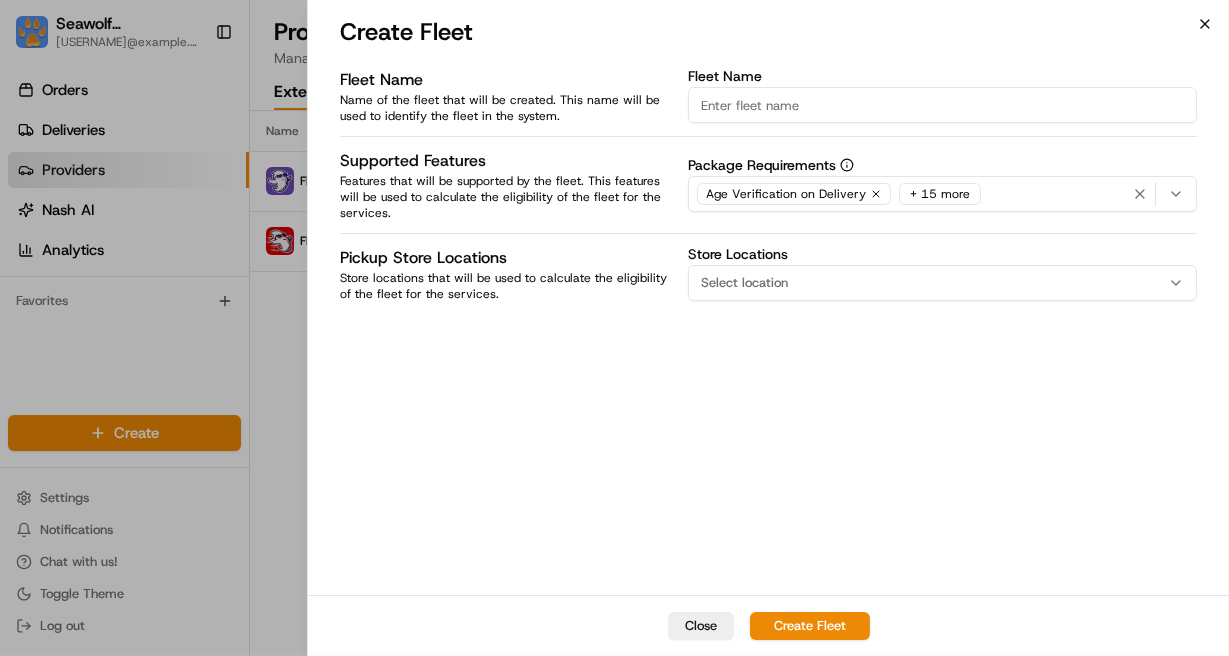 click 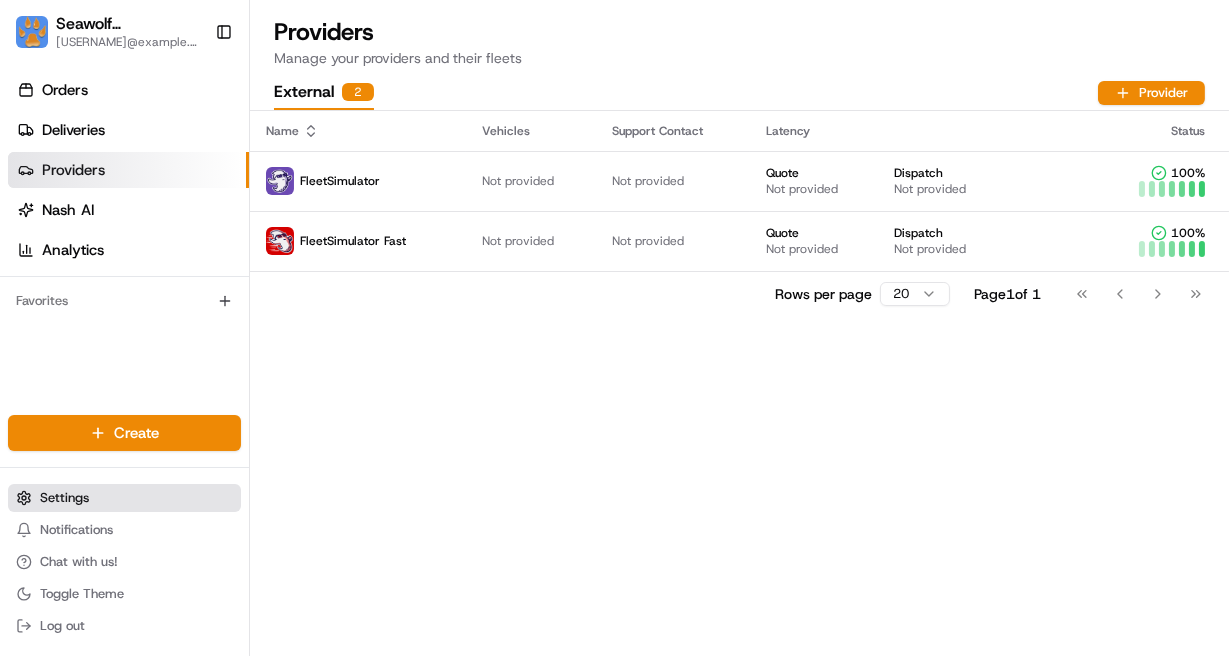 click on "Settings" at bounding box center [64, 498] 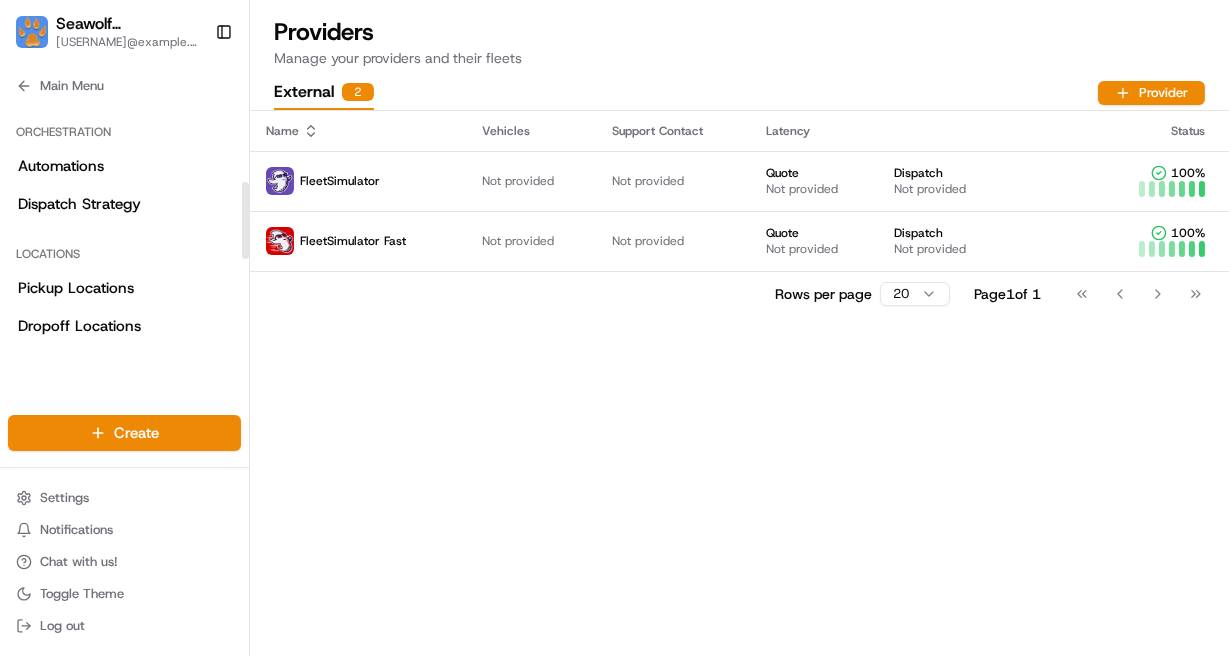 scroll, scrollTop: 298, scrollLeft: 0, axis: vertical 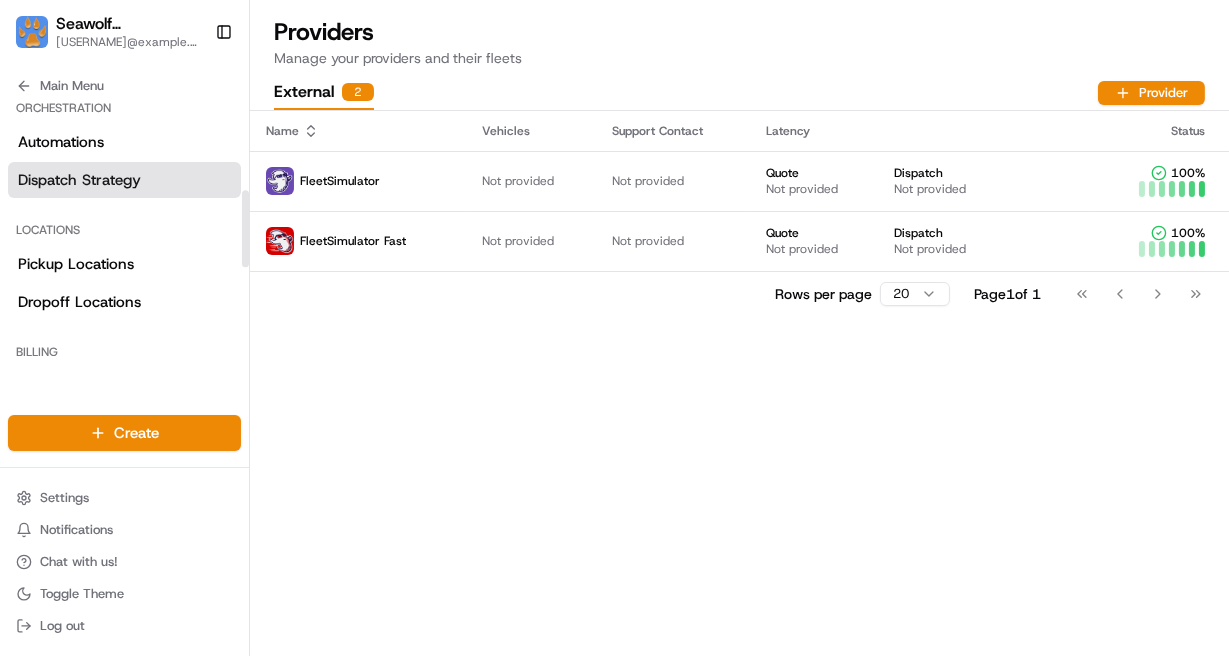 click on "Dispatch Strategy" at bounding box center [79, 180] 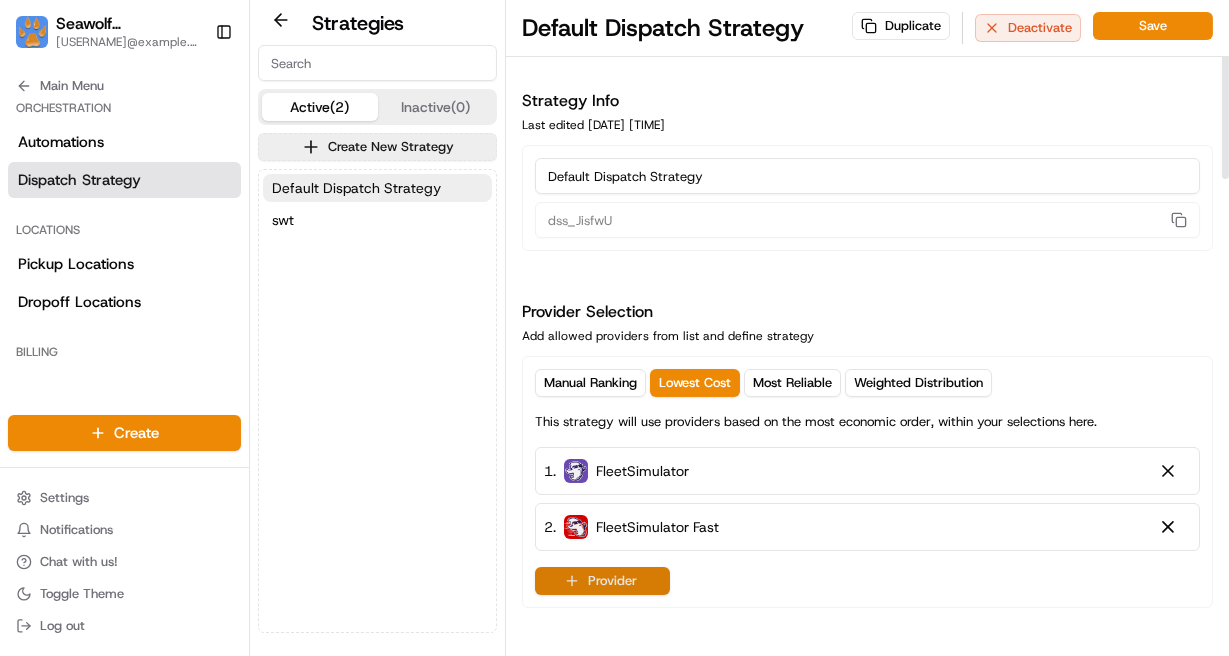 click on "Provider" at bounding box center (602, 581) 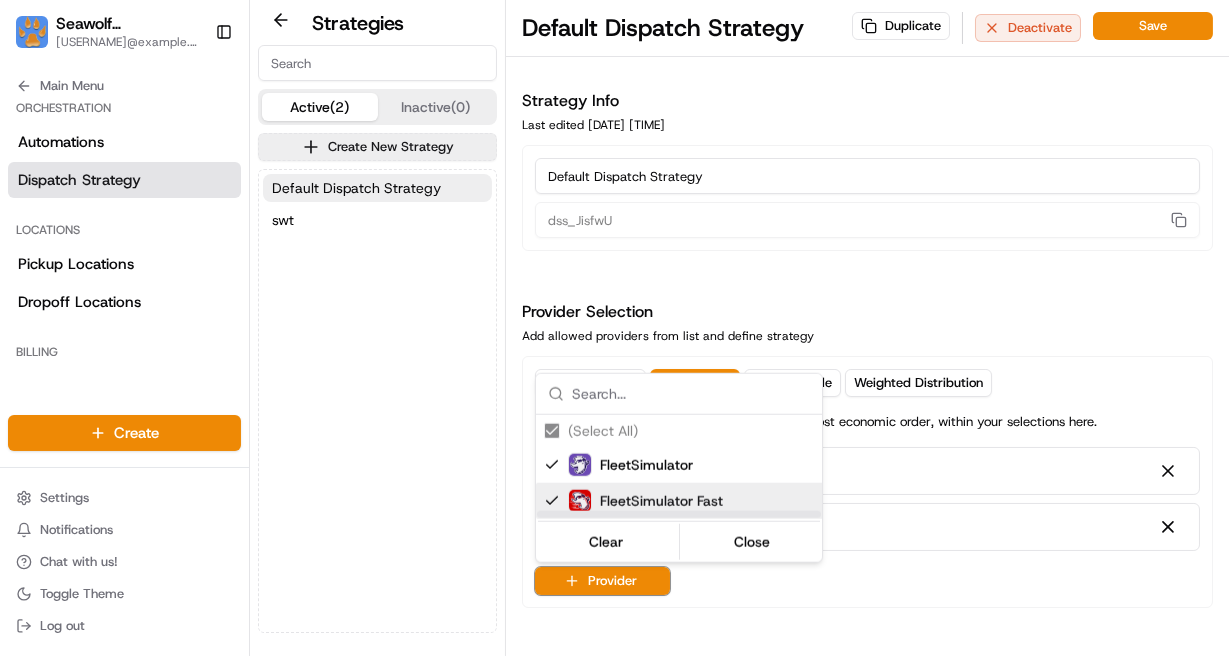 click on "Seawolf Technology danny@seawolftech.com Toggle Sidebar Orders Deliveries Providers Nash AI Analytics Favorites Main Menu Members & Organization Organization Users Roles Preferences Customization Tracking Orchestration Automations Dispatch Strategy Locations Pickup Locations Dropoff Locations Billing Billing Refund Requests Integrations Notification Triggers Webhooks API Keys Request Logs Create Settings Notifications Chat with us! Toggle Theme Log out Strategies Active  (2) Inactive  (0) Create New Strategy Default Dispatch Strategy swt Default Dispatch Strategy Duplicate Deactivate Save Strategy Info Last edited Aug 04, 2025 10:51 PM Default Dispatch Strategy dss_JisfwU Provider Selection Add allowed providers from list and define strategy Manual Ranking Lowest Cost Most Reliable Weighted Distribution This strategy will use providers based on the most economic order, within your selections here. 1 .     FleetSimulator 2 .     FleetSimulator Fast  Provider Delivery Fees Maximum Delivery Fee -" at bounding box center (614, 328) 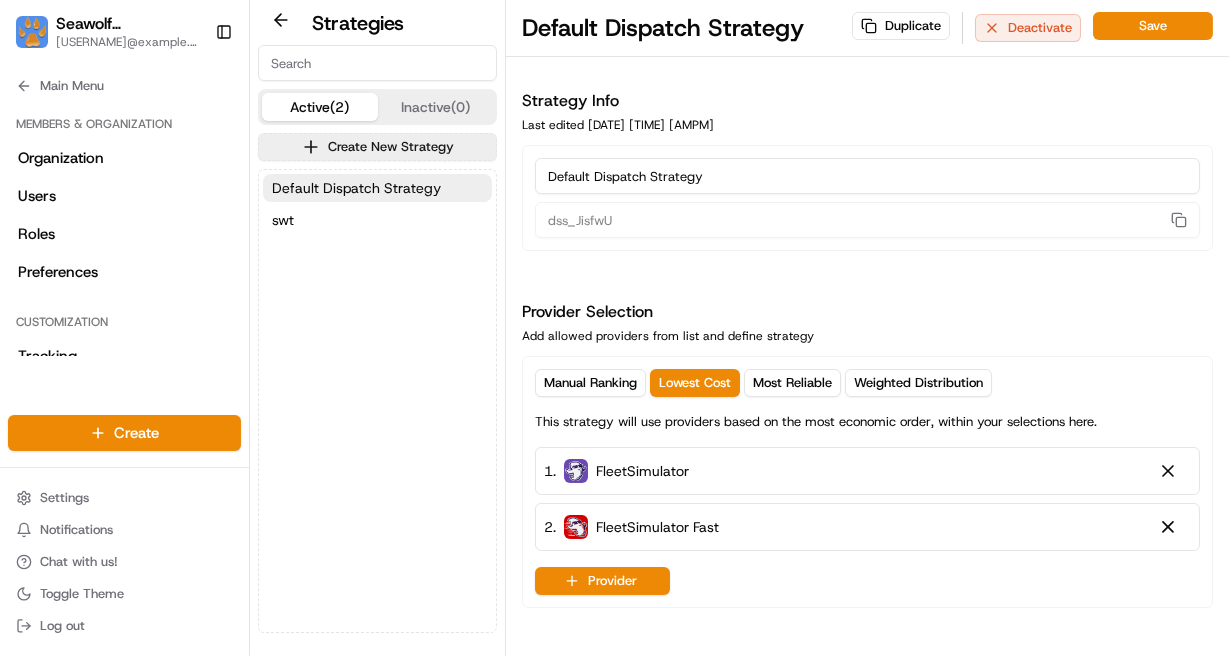 scroll, scrollTop: 0, scrollLeft: 0, axis: both 